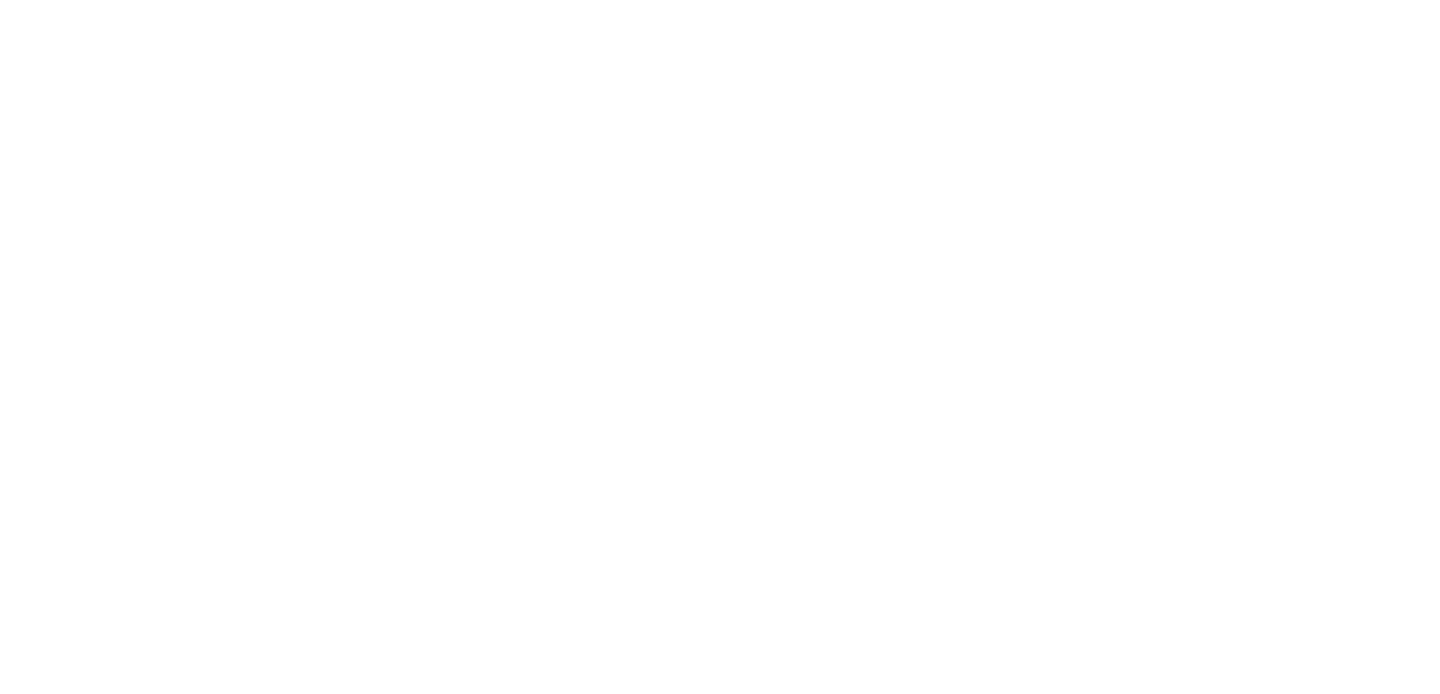 scroll, scrollTop: 0, scrollLeft: 0, axis: both 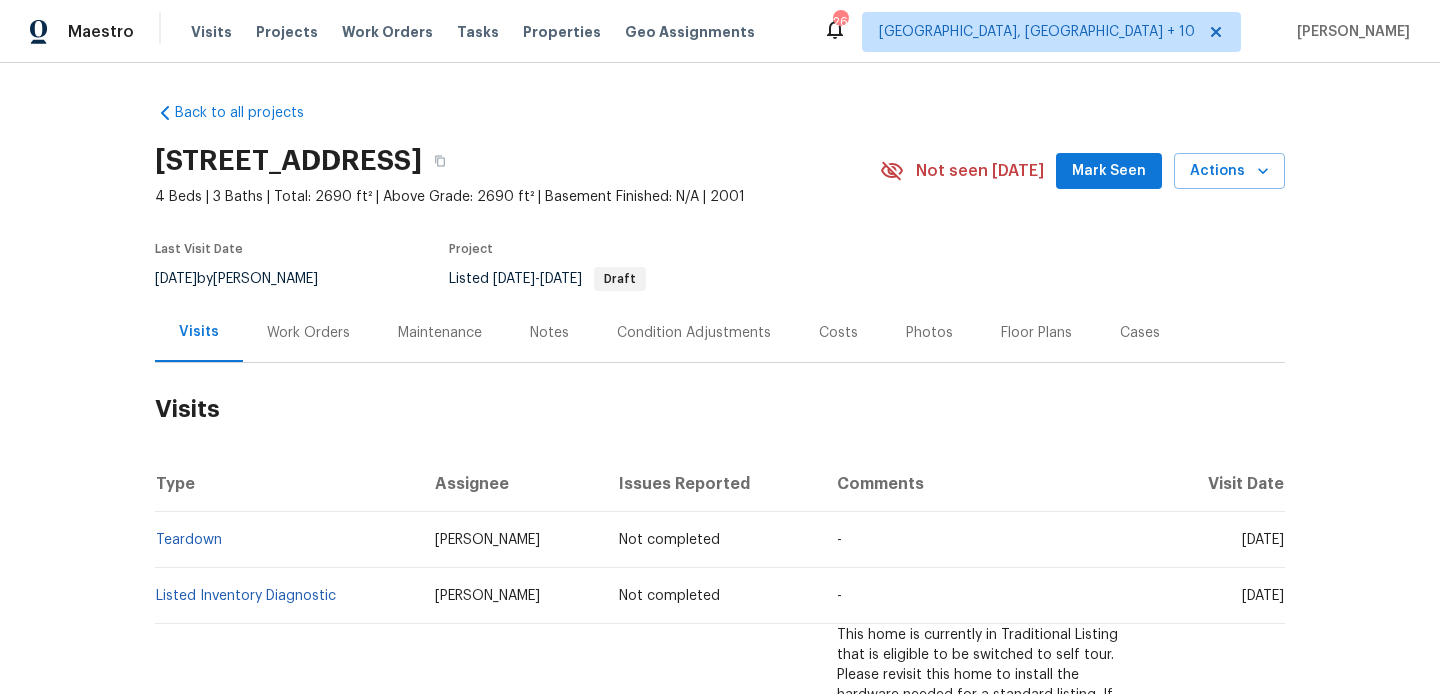 click on "Work Orders" at bounding box center (308, 332) 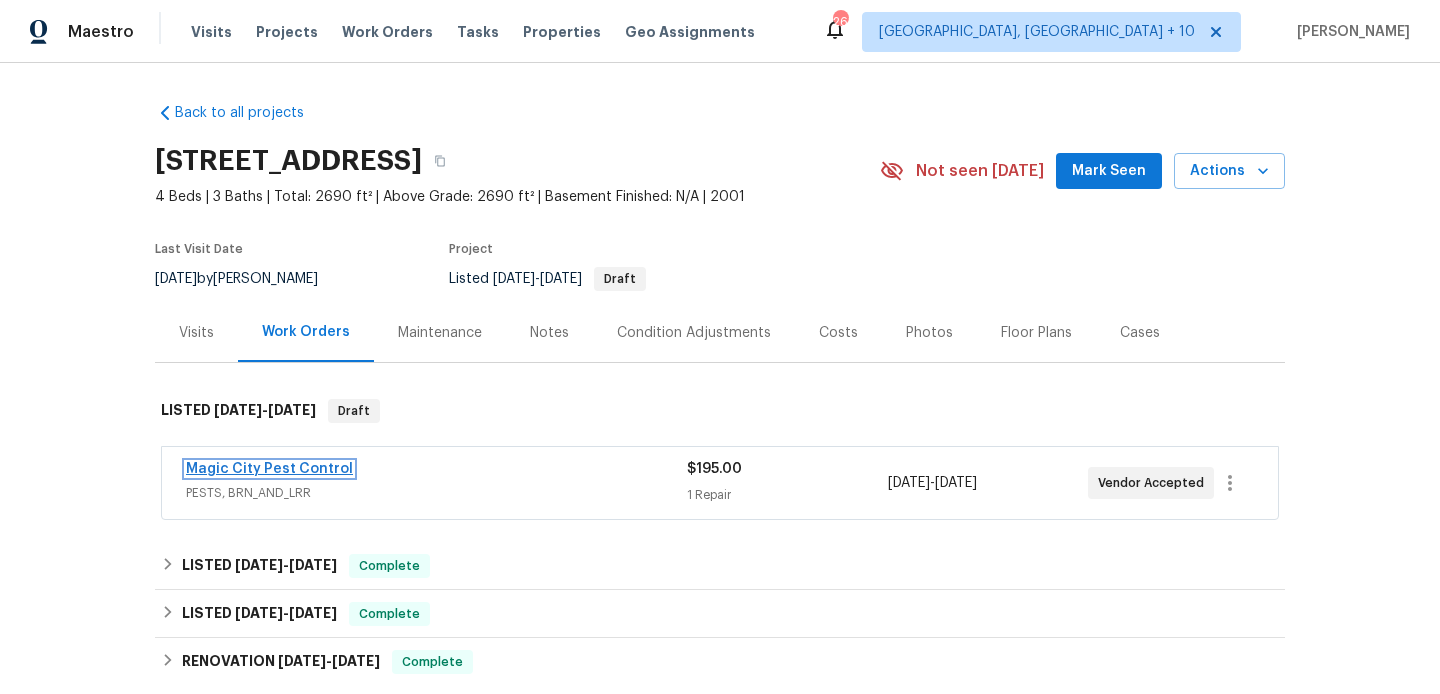 click on "Magic City Pest Control" at bounding box center [269, 469] 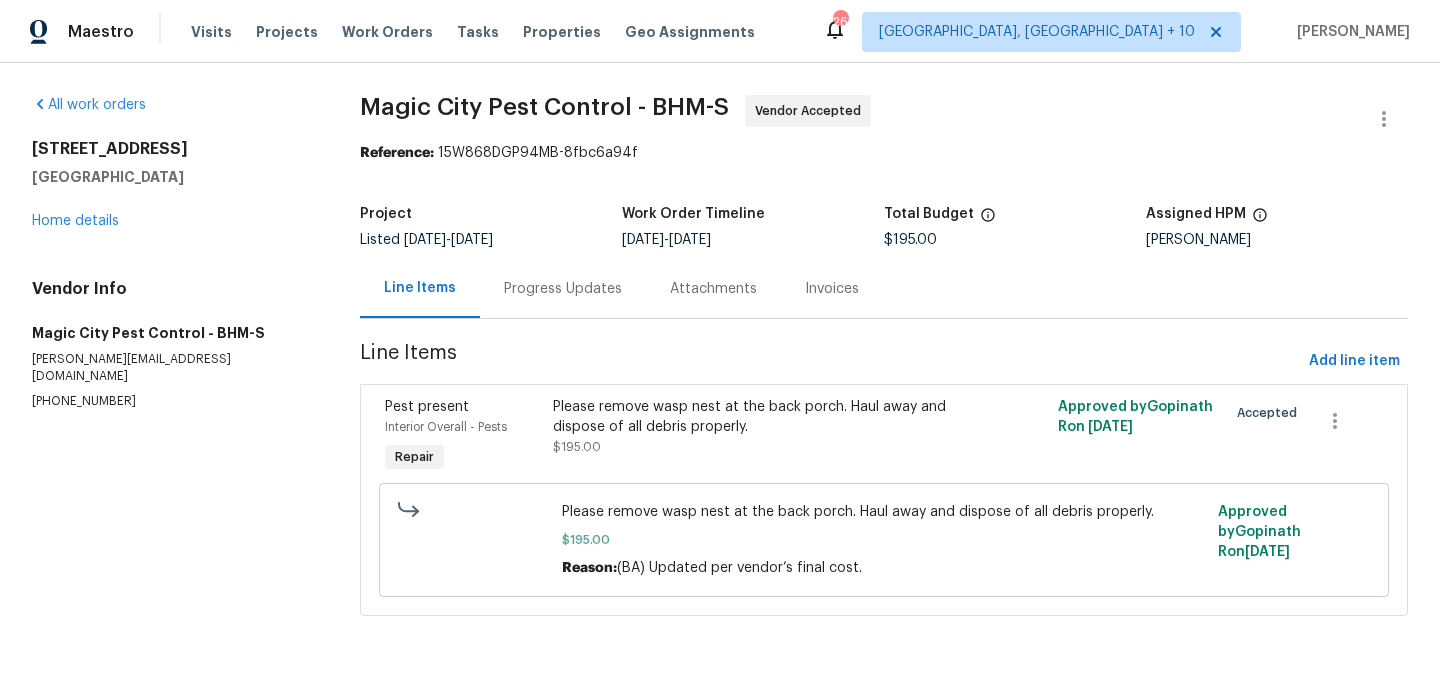 click on "Progress Updates" at bounding box center [563, 288] 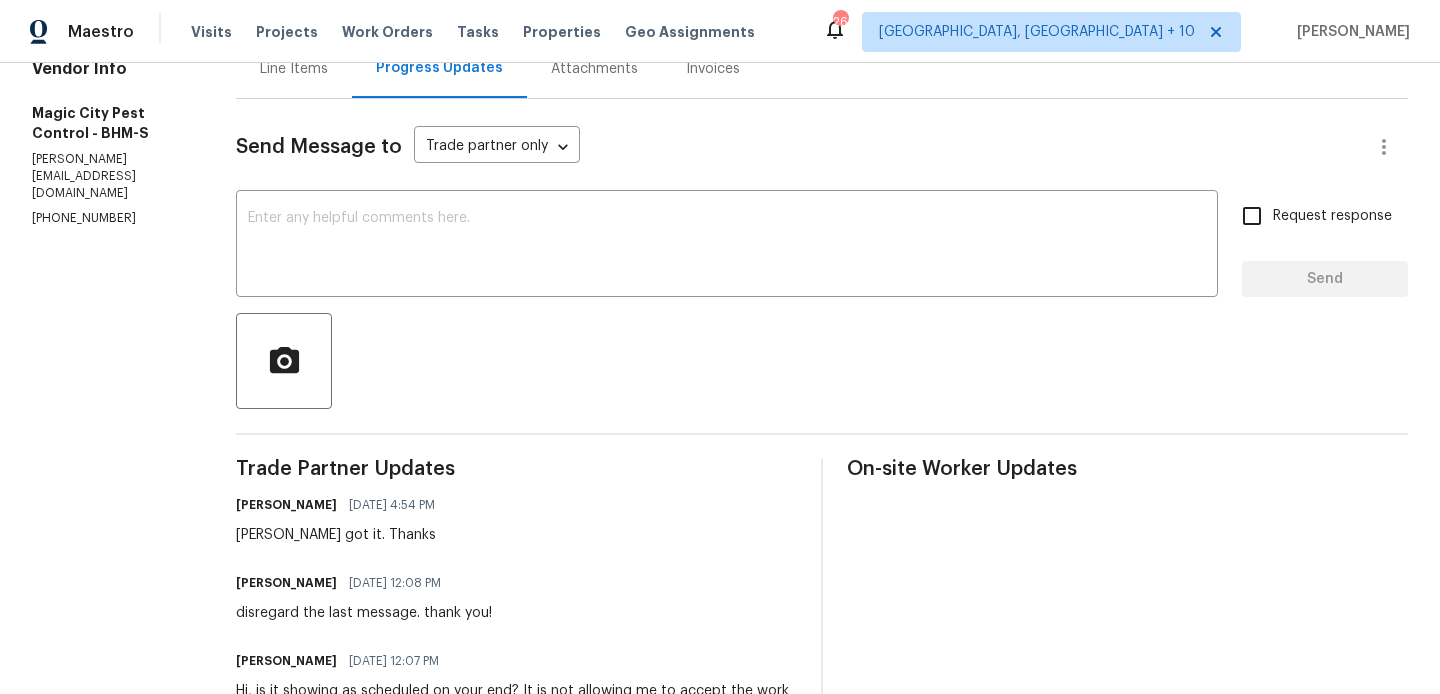 scroll, scrollTop: 0, scrollLeft: 0, axis: both 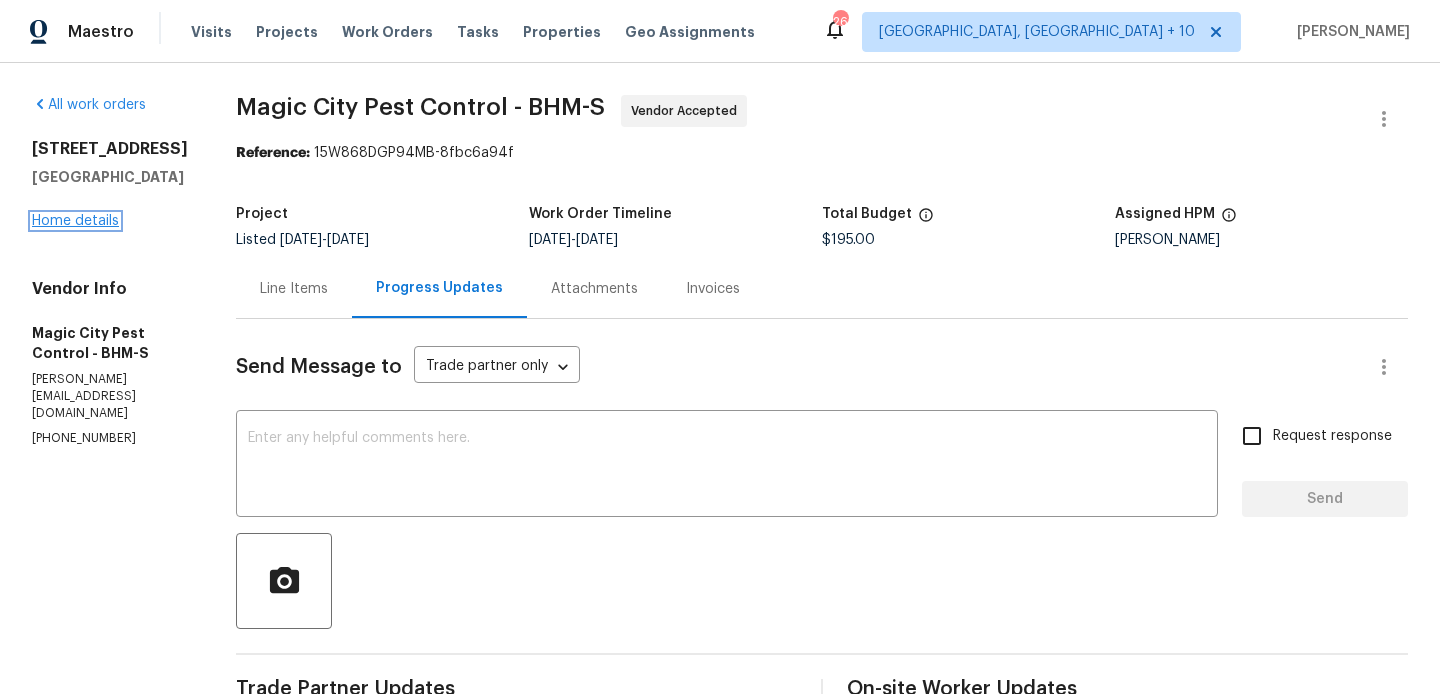 click on "Home details" at bounding box center [75, 221] 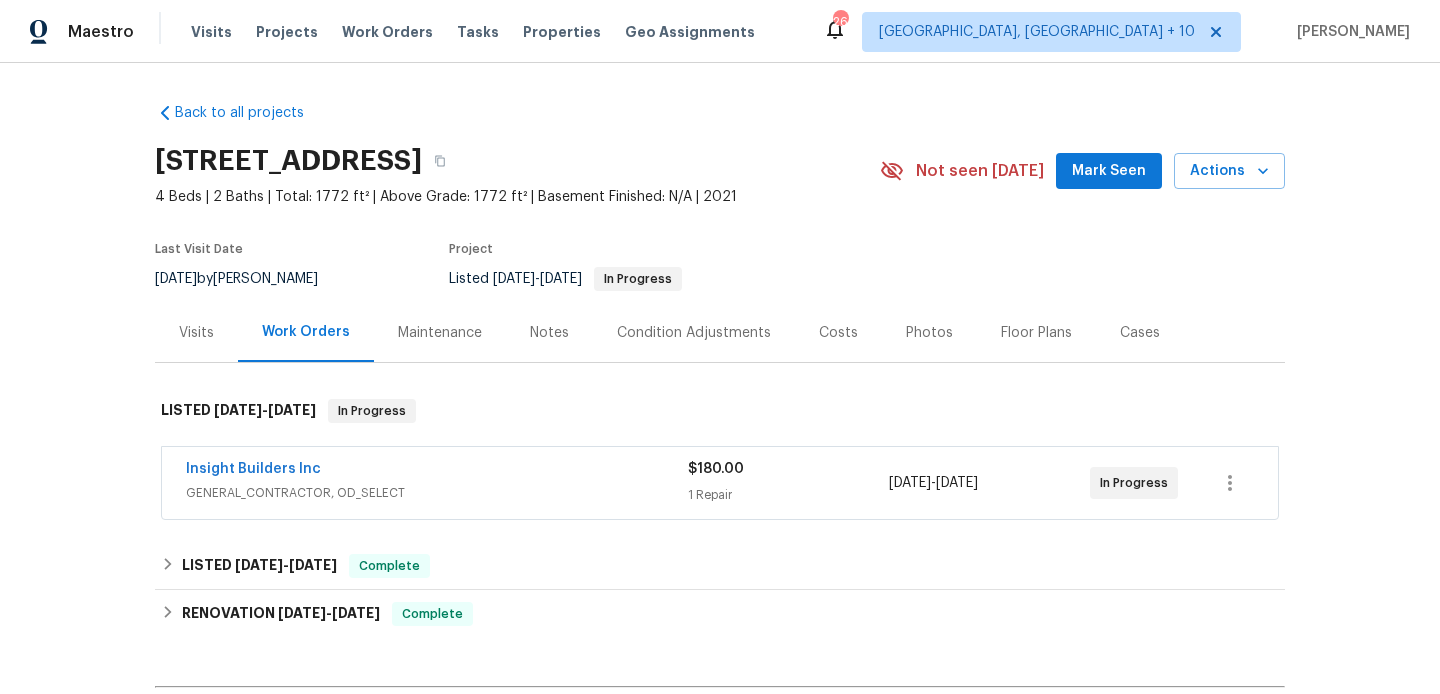 scroll, scrollTop: 0, scrollLeft: 0, axis: both 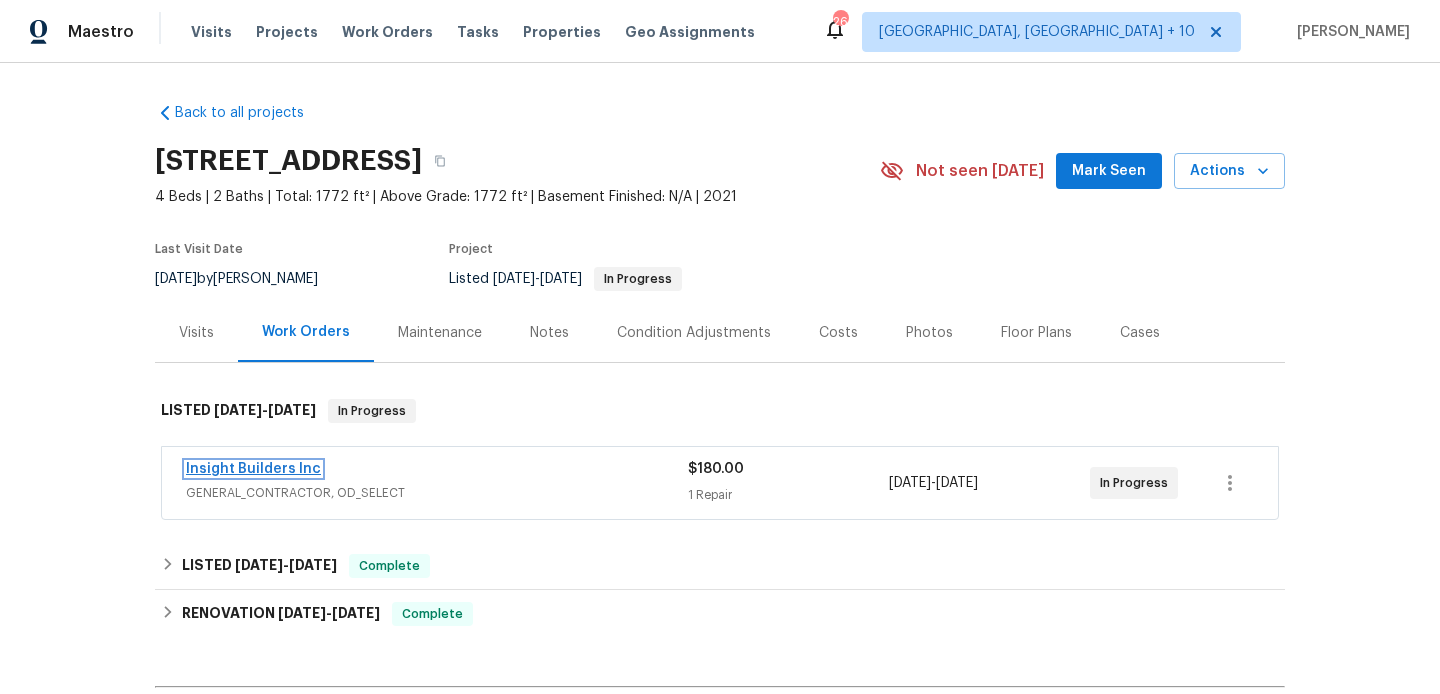 click on "Insight Builders Inc" at bounding box center (253, 469) 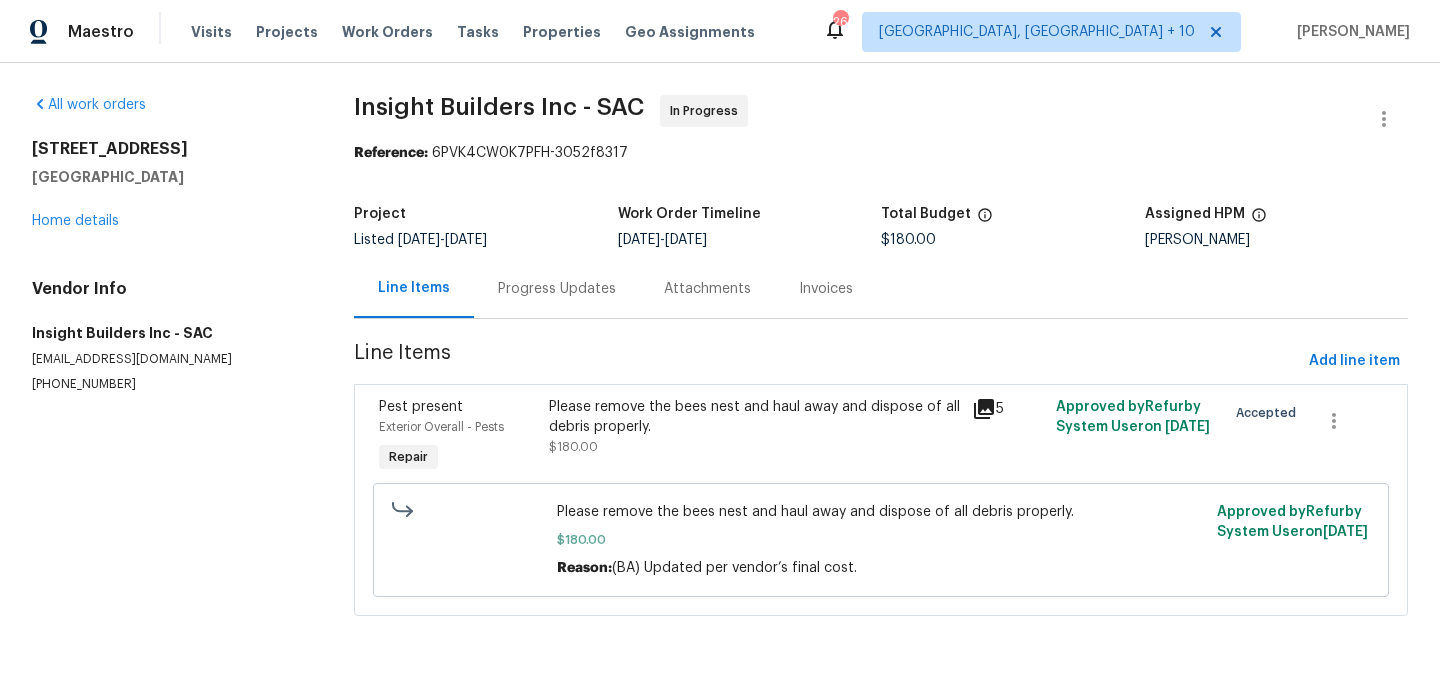 click on "Progress Updates" at bounding box center [557, 288] 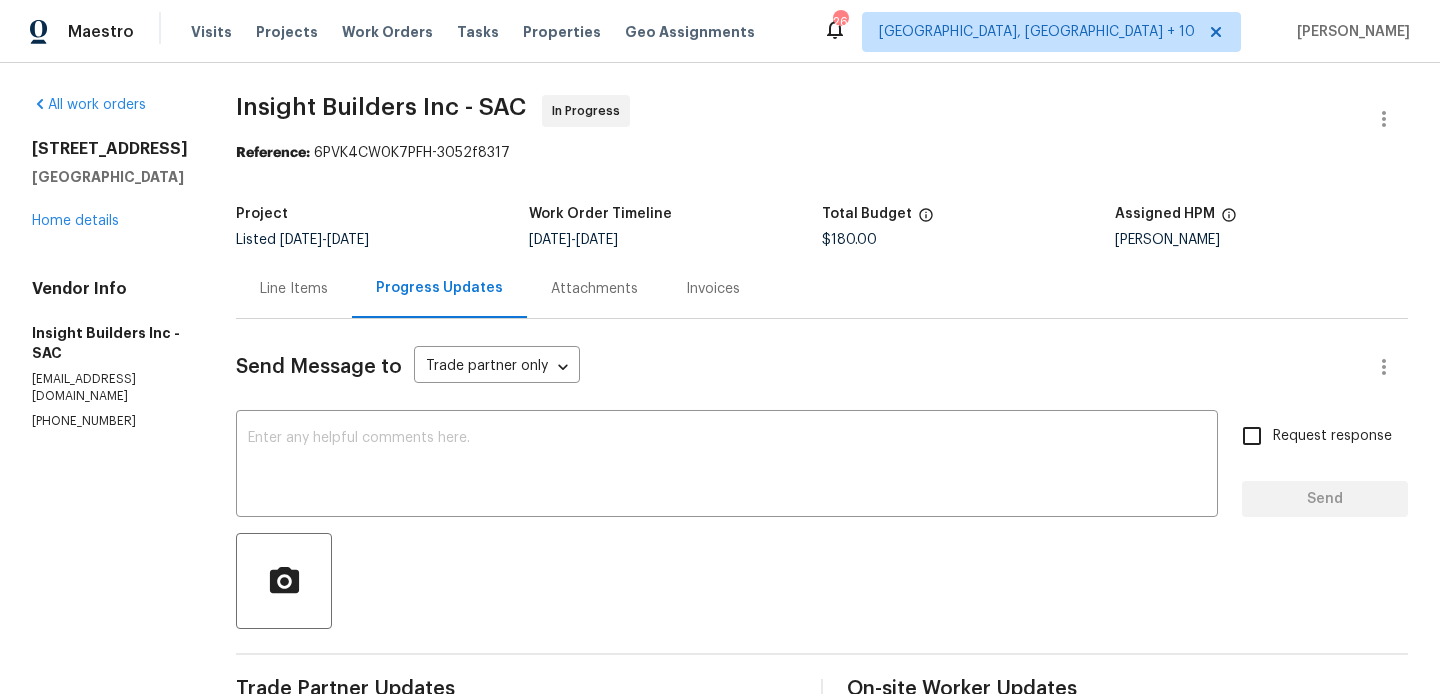 click on "Progress Updates" at bounding box center (439, 288) 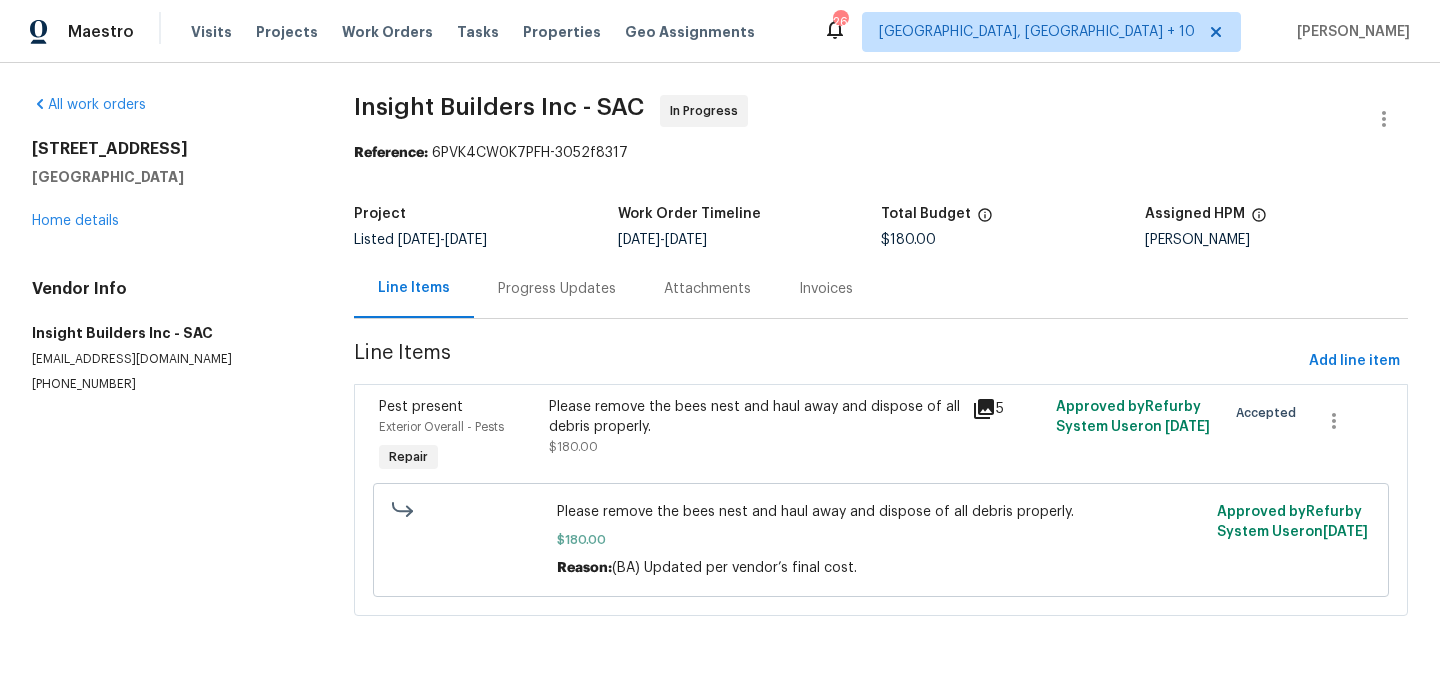 click on "Please remove the bees nest and haul away and dispose of all debris properly." at bounding box center [754, 417] 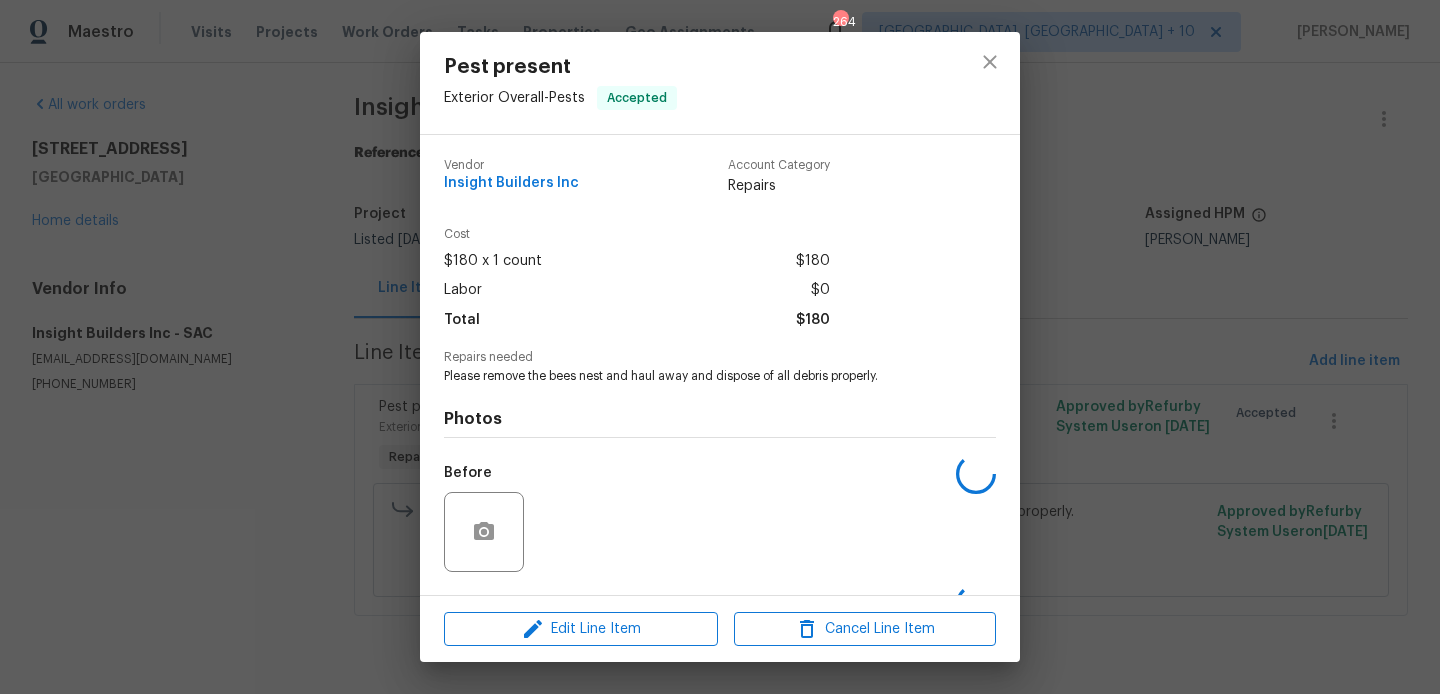 scroll, scrollTop: 127, scrollLeft: 0, axis: vertical 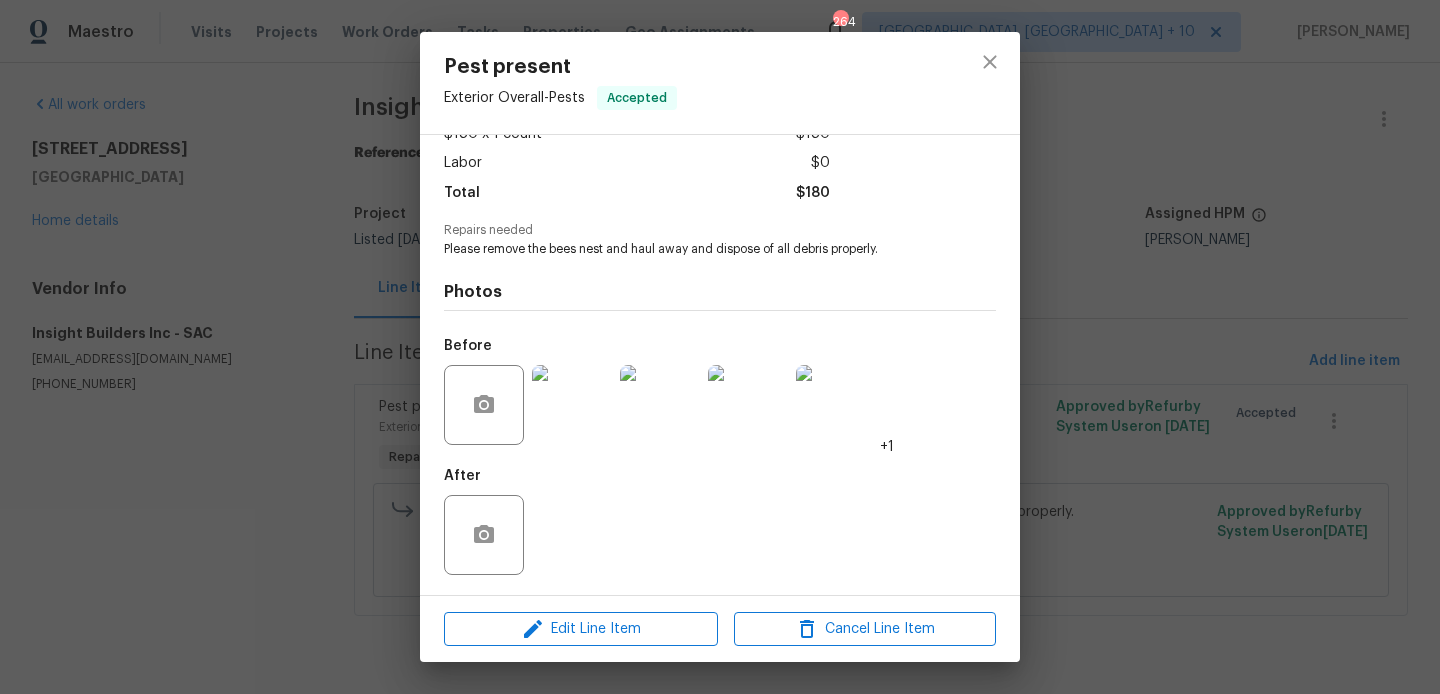 click on "Pest present Exterior Overall  -  Pests Accepted Vendor Insight Builders Inc Account Category Repairs Cost $180 x 1 count $180 Labor $0 Total $180 Repairs needed Please remove the bees nest and haul away and dispose of all debris properly. Photos Before  +1 After  Edit Line Item  Cancel Line Item" at bounding box center (720, 347) 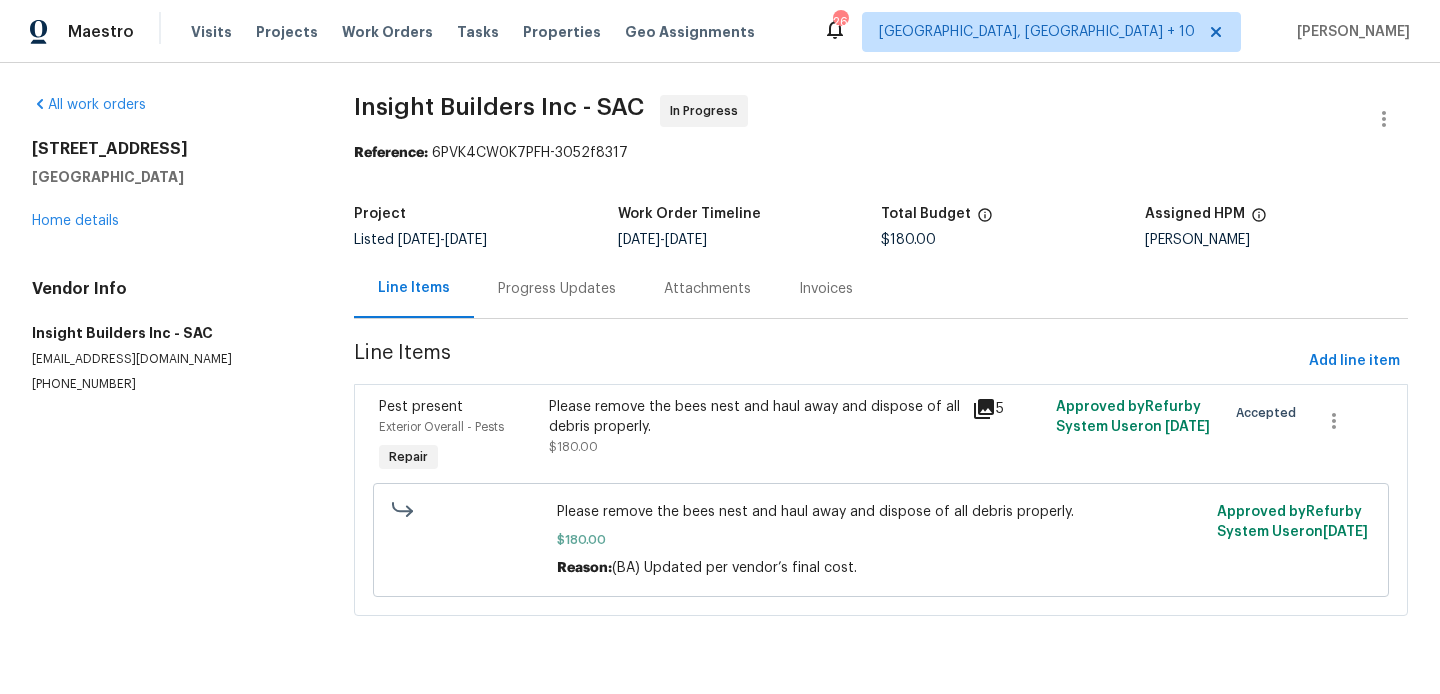click on "Progress Updates" at bounding box center [557, 289] 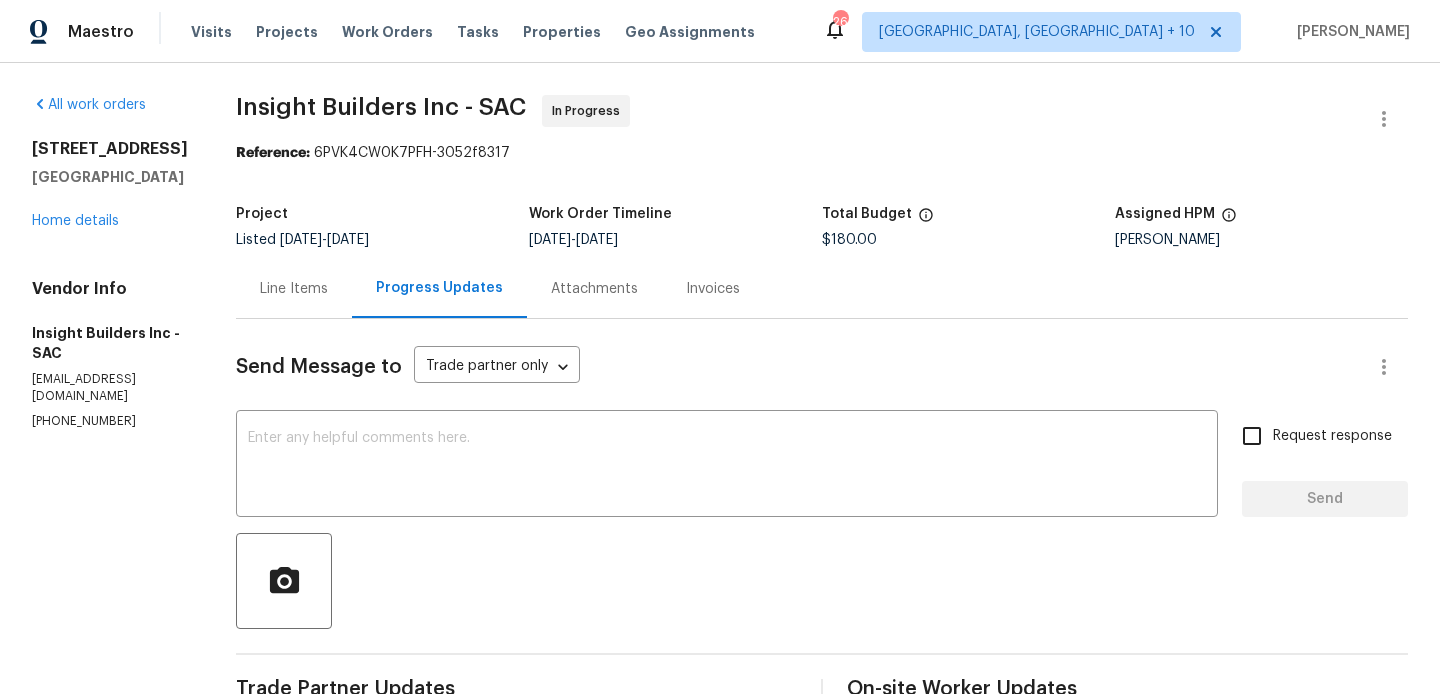 scroll, scrollTop: 383, scrollLeft: 0, axis: vertical 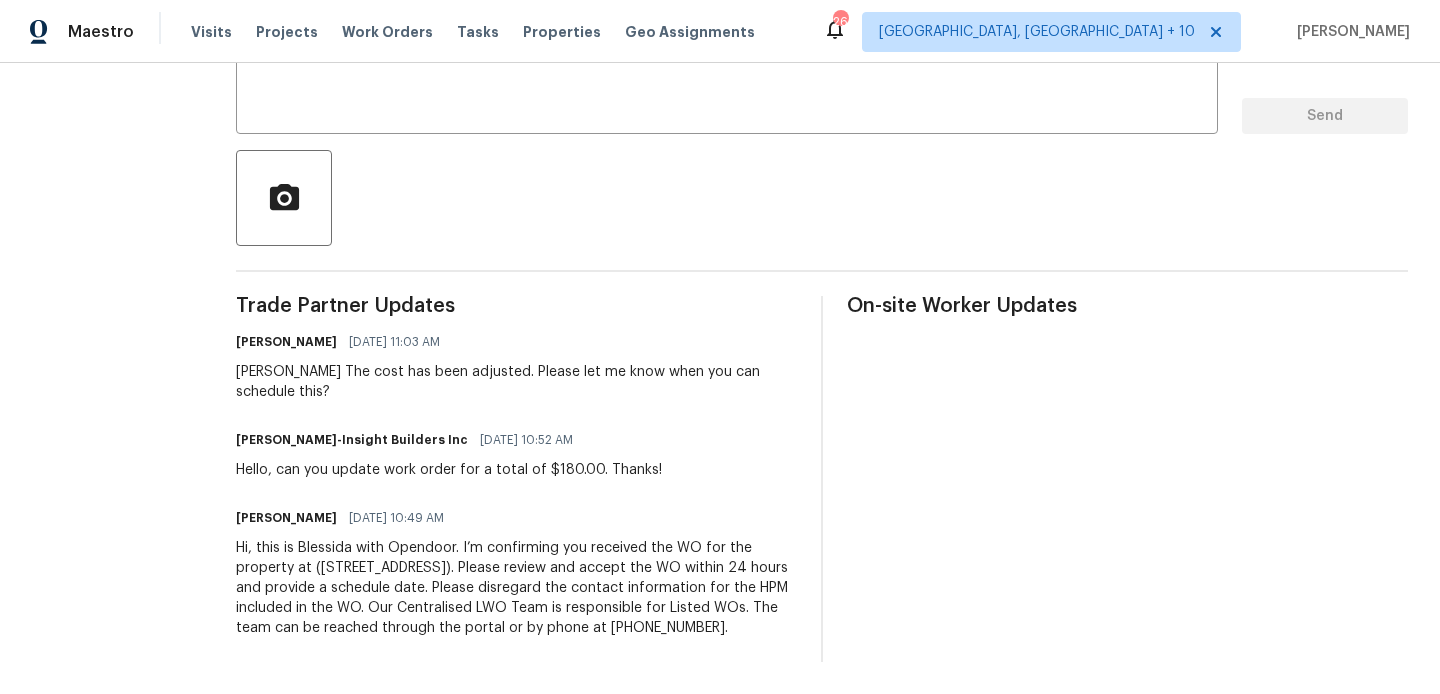 click on "Brian The cost has been adjusted. Please let me know when you can schedule this?" at bounding box center (516, 382) 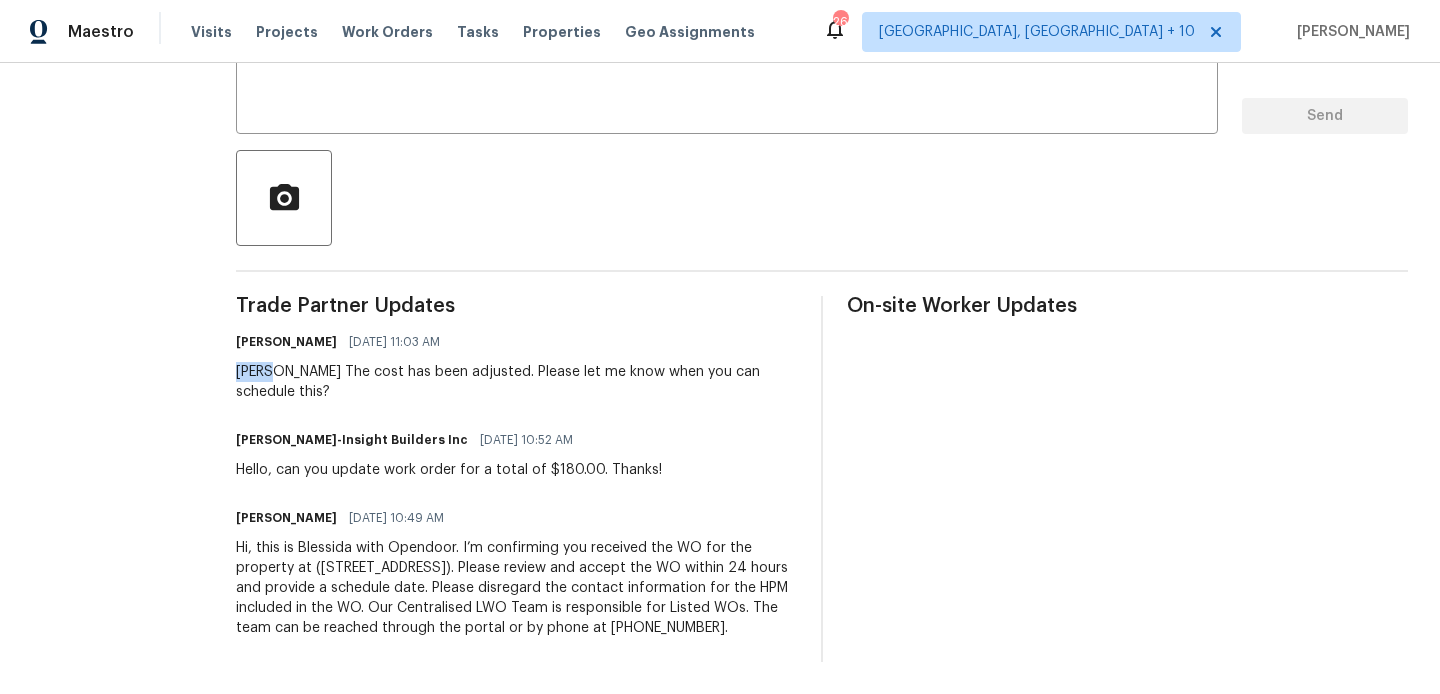 click on "Brian The cost has been adjusted. Please let me know when you can schedule this?" at bounding box center [516, 382] 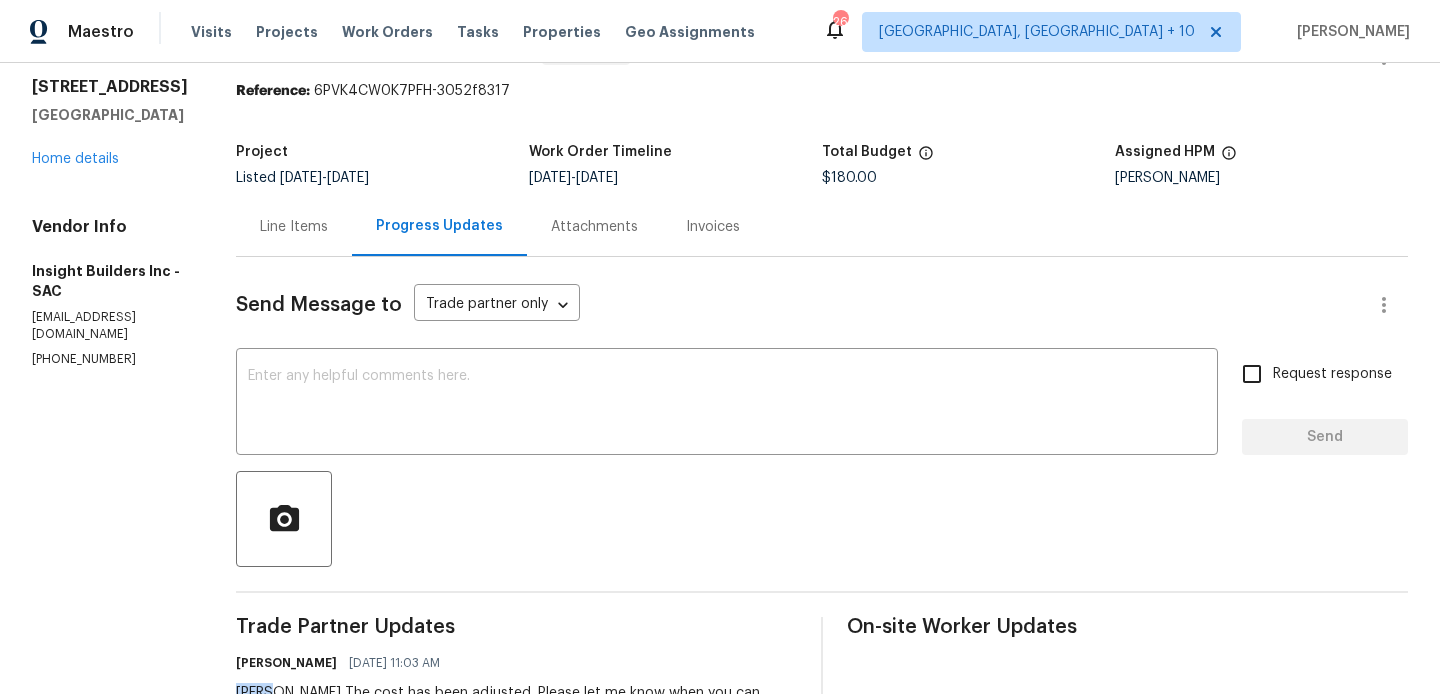scroll, scrollTop: 0, scrollLeft: 0, axis: both 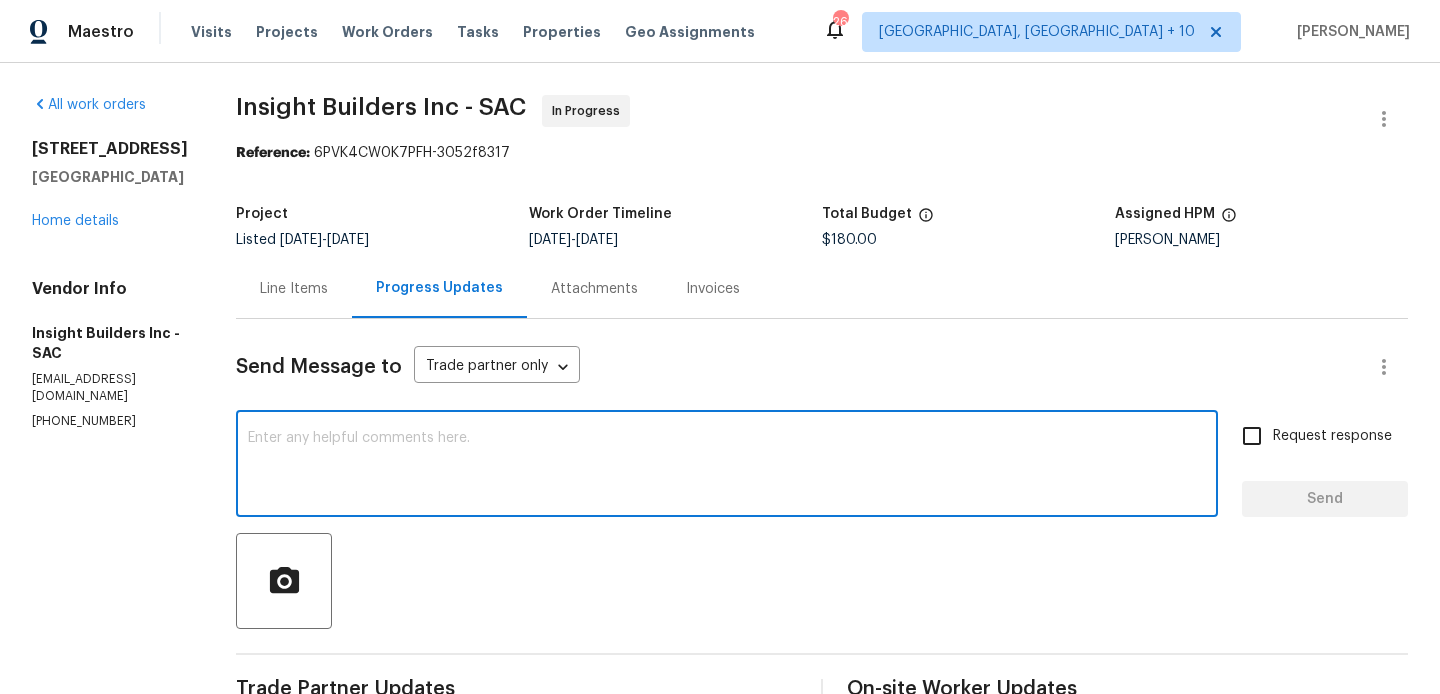 click at bounding box center (727, 466) 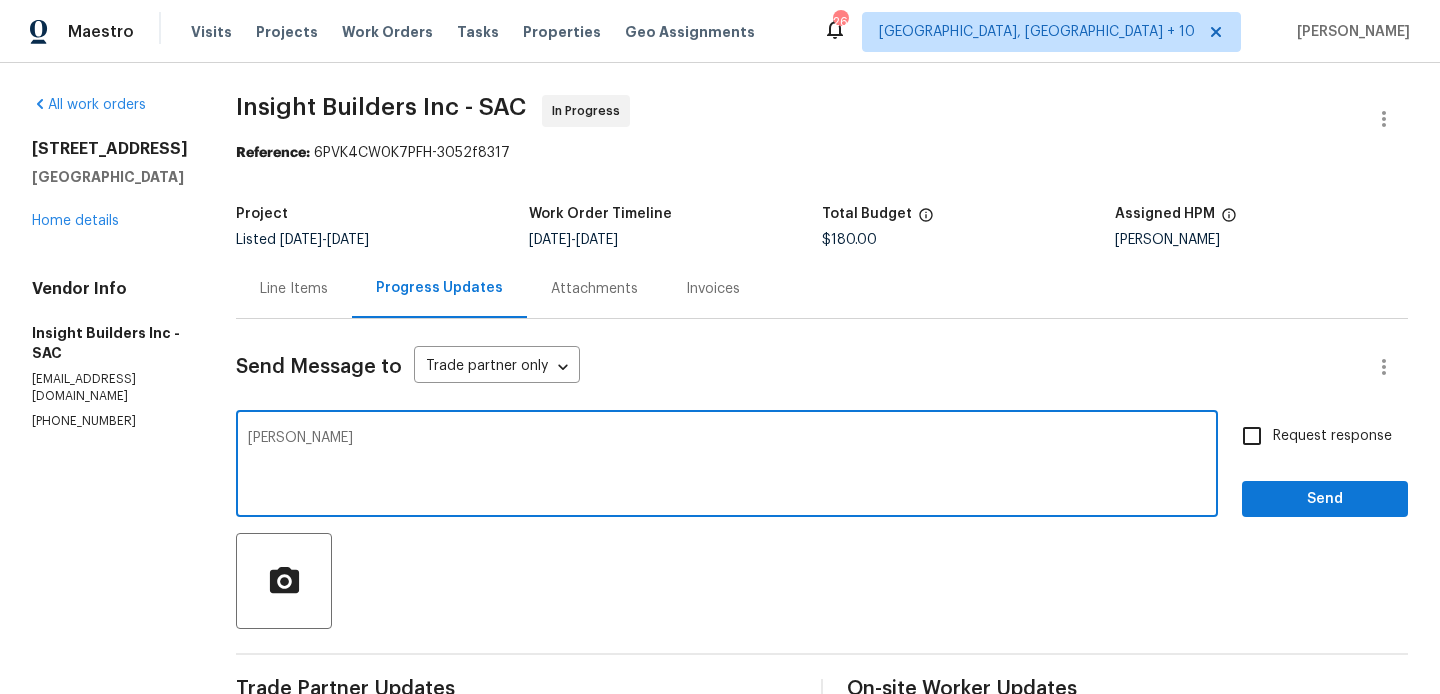 scroll, scrollTop: 222, scrollLeft: 0, axis: vertical 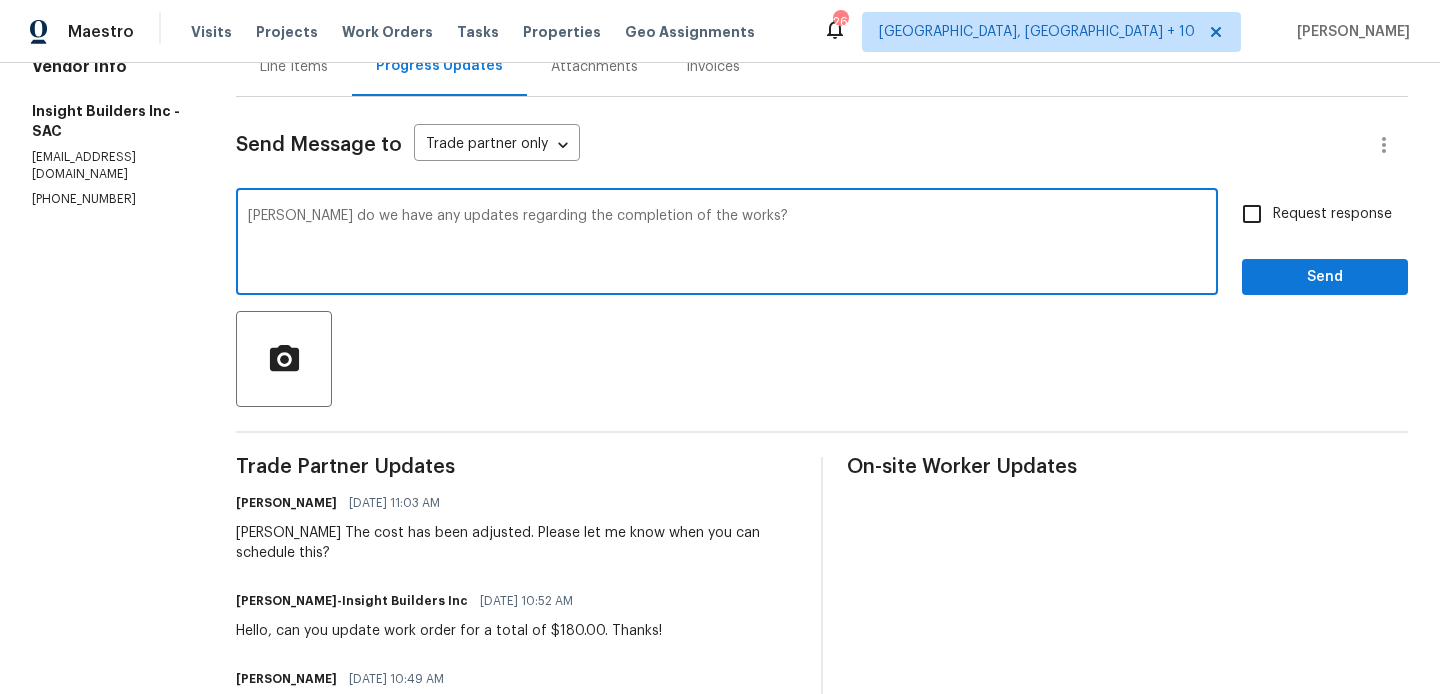 click on "Add Punctuation Brian ," at bounding box center (0, 0) 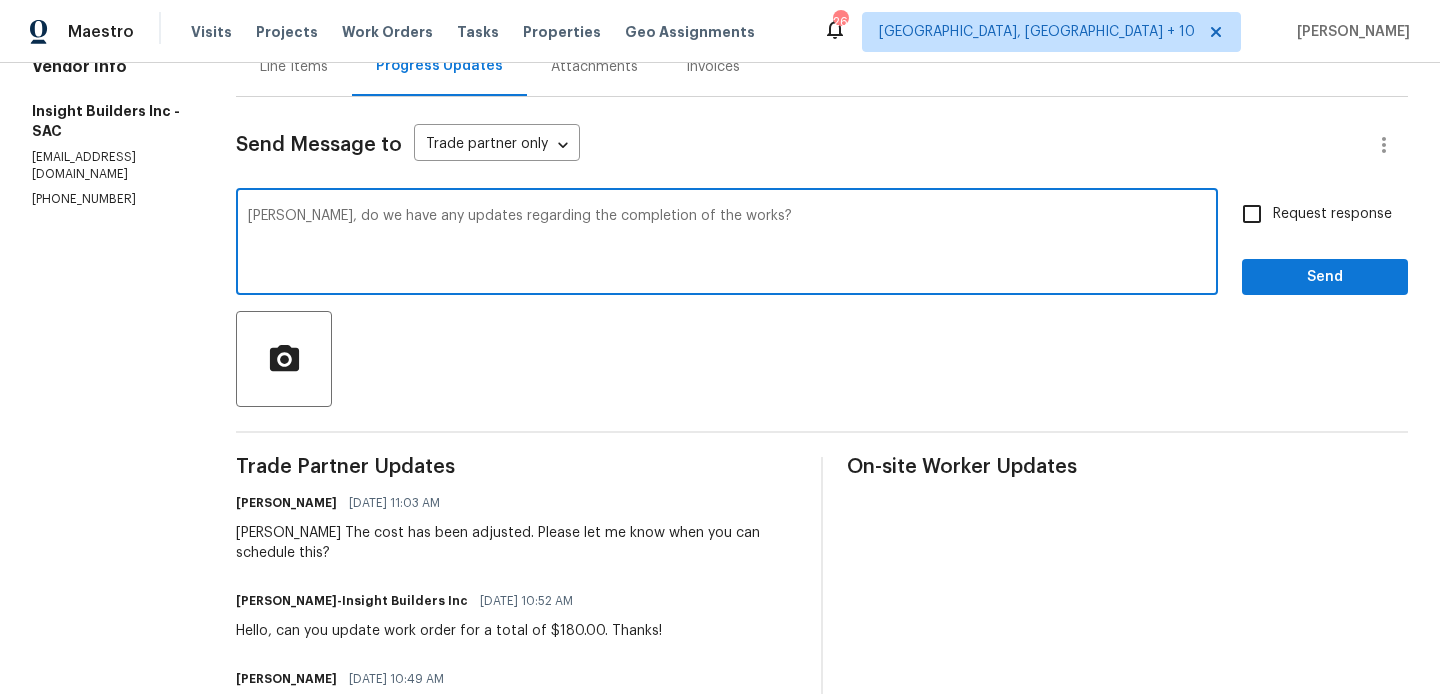 type on "Brian, do we have any updates regarding the completion of the works?" 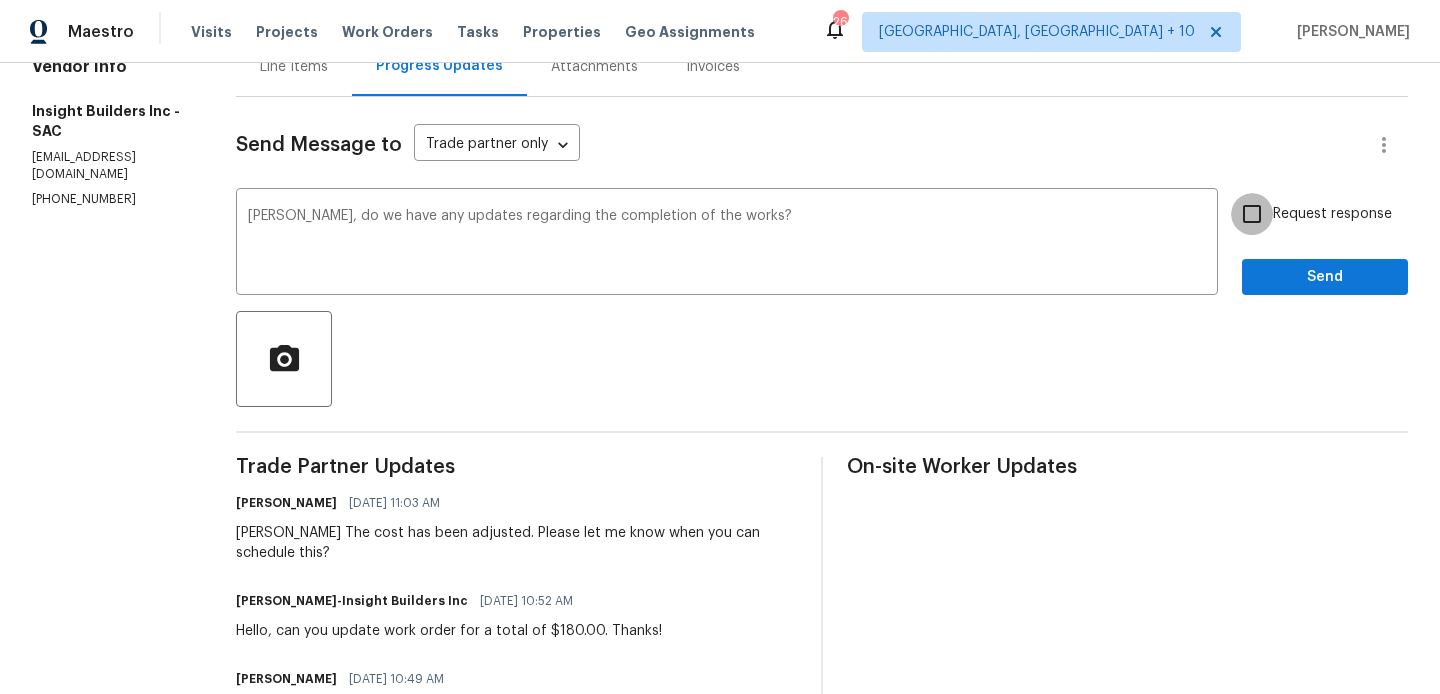 drag, startPoint x: 1239, startPoint y: 229, endPoint x: 1261, endPoint y: 275, distance: 50.990196 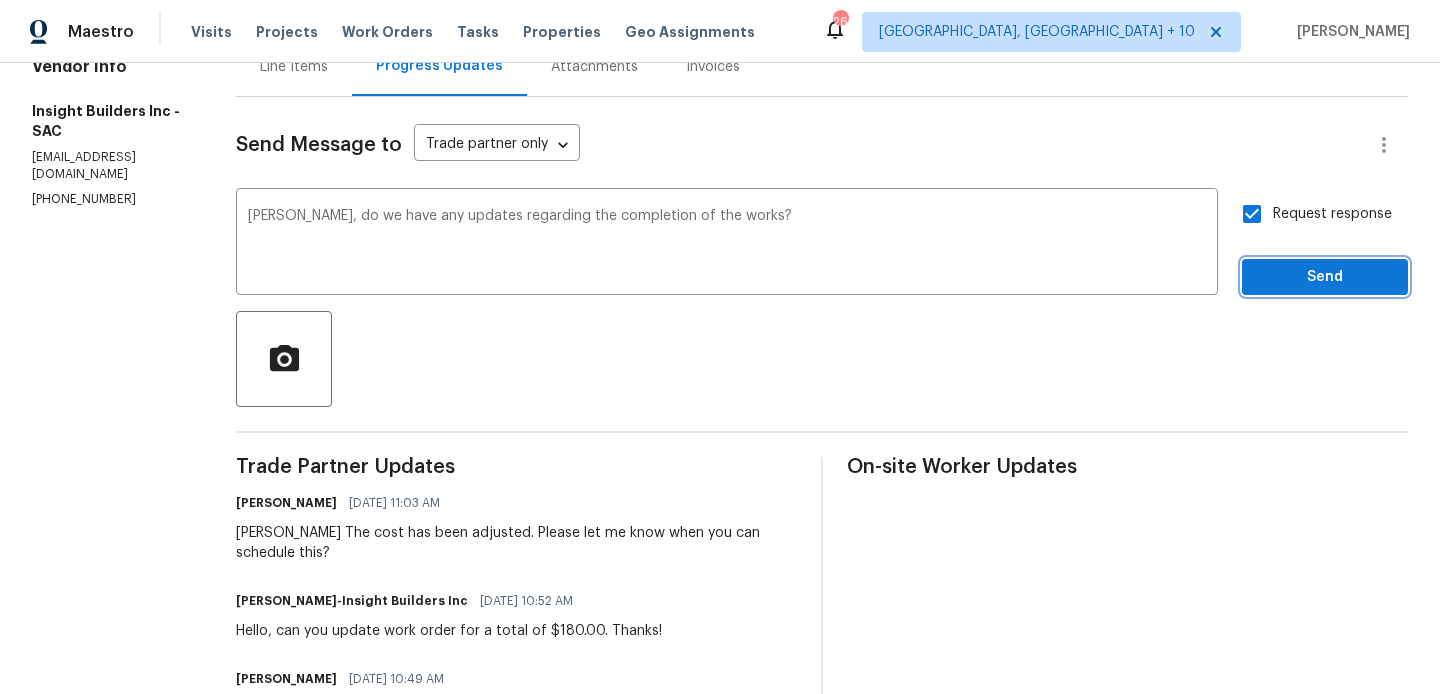 click on "Send" at bounding box center (1325, 277) 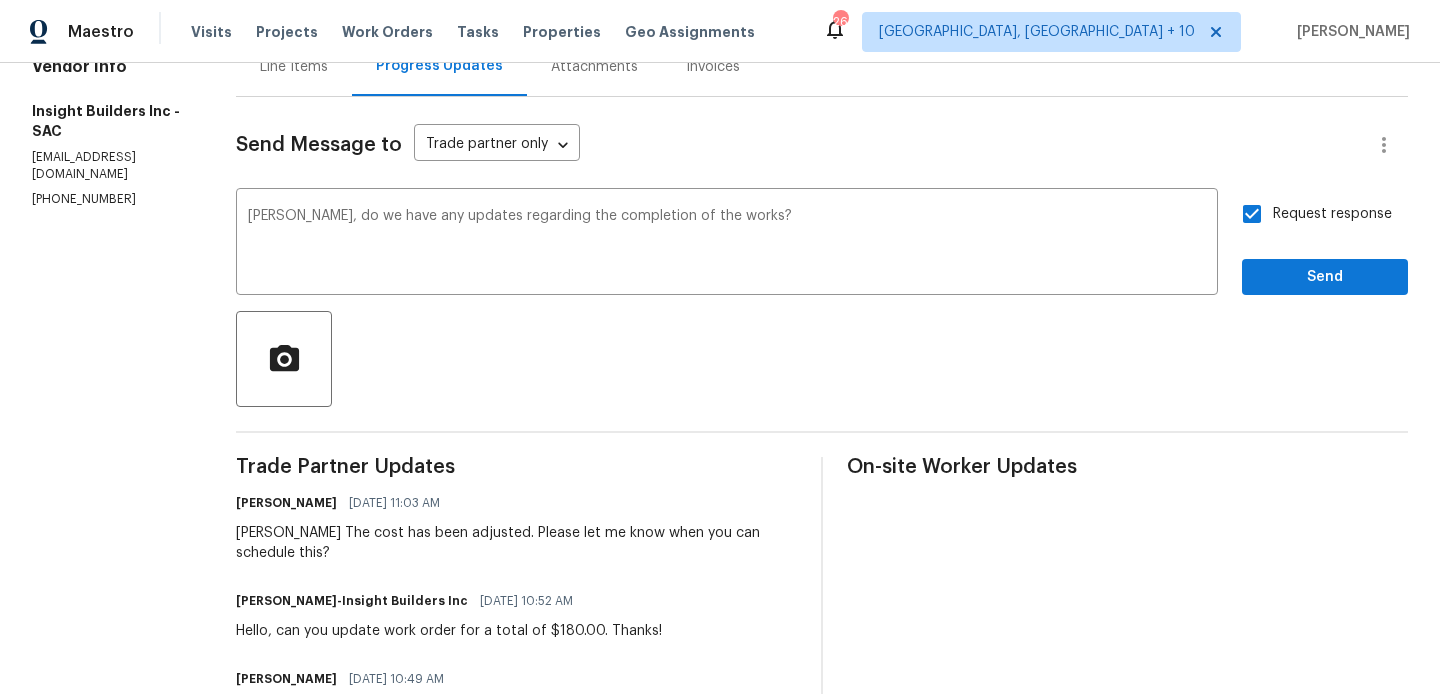 scroll, scrollTop: 53, scrollLeft: 0, axis: vertical 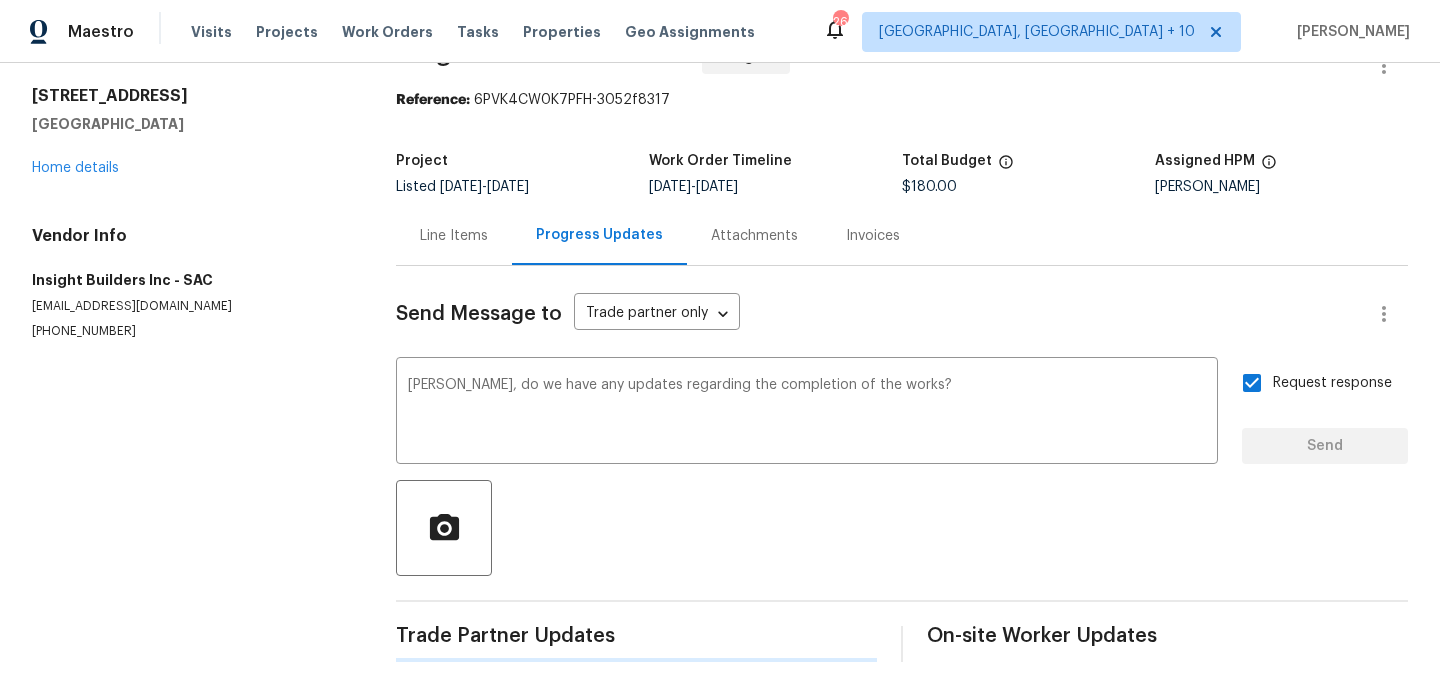 type 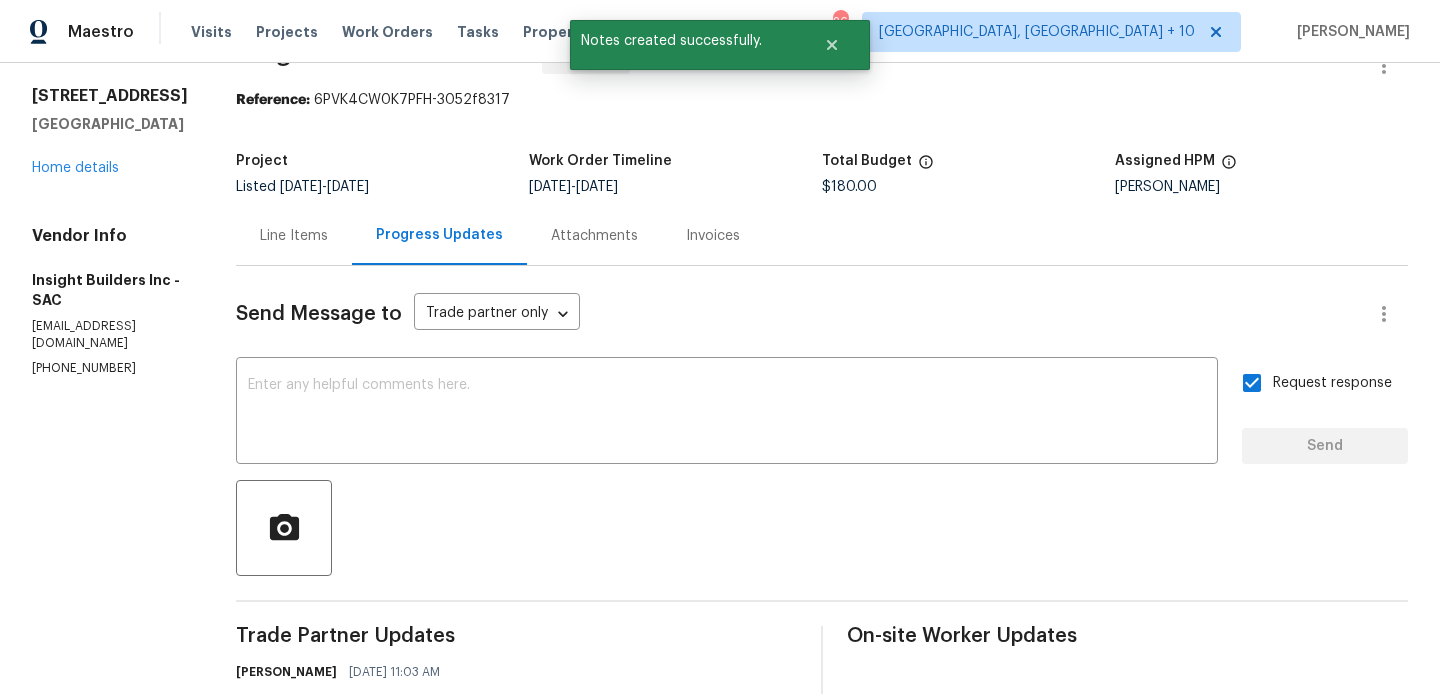 scroll, scrollTop: 222, scrollLeft: 0, axis: vertical 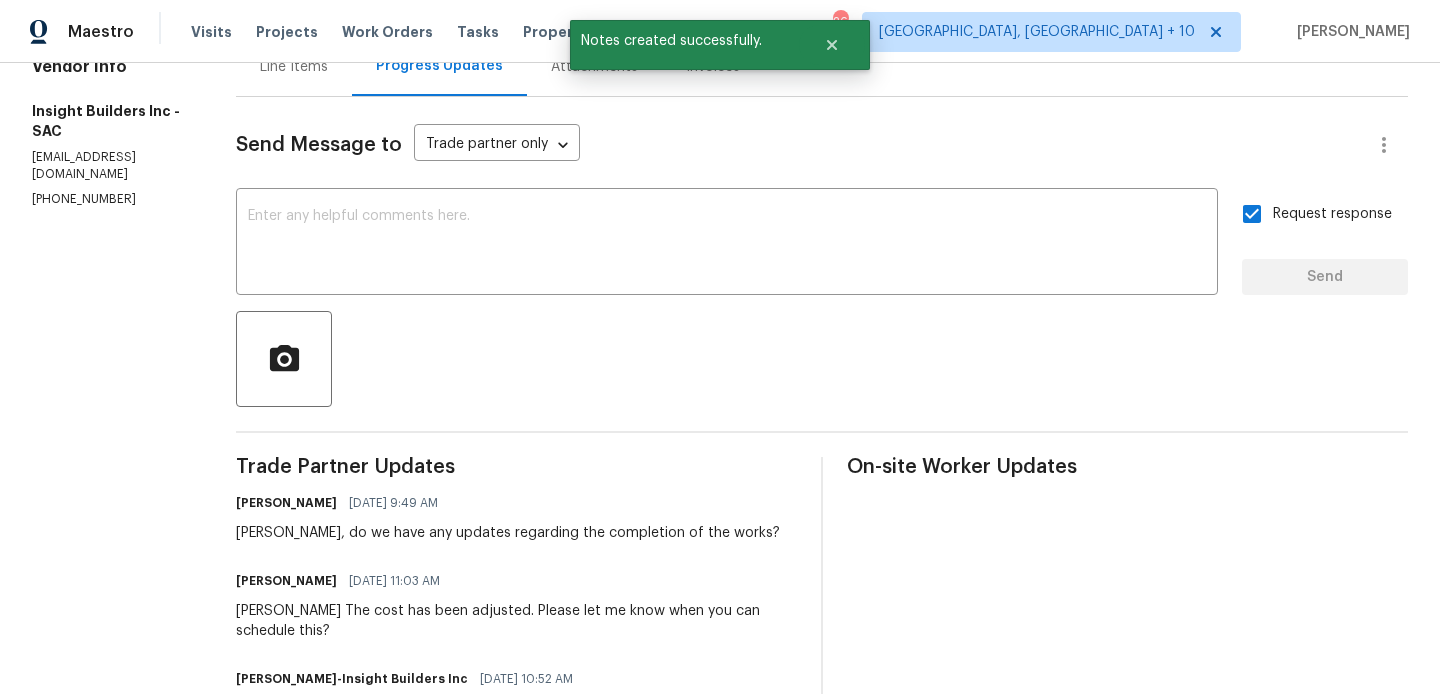 click on "(916) 236-7546" at bounding box center (110, 199) 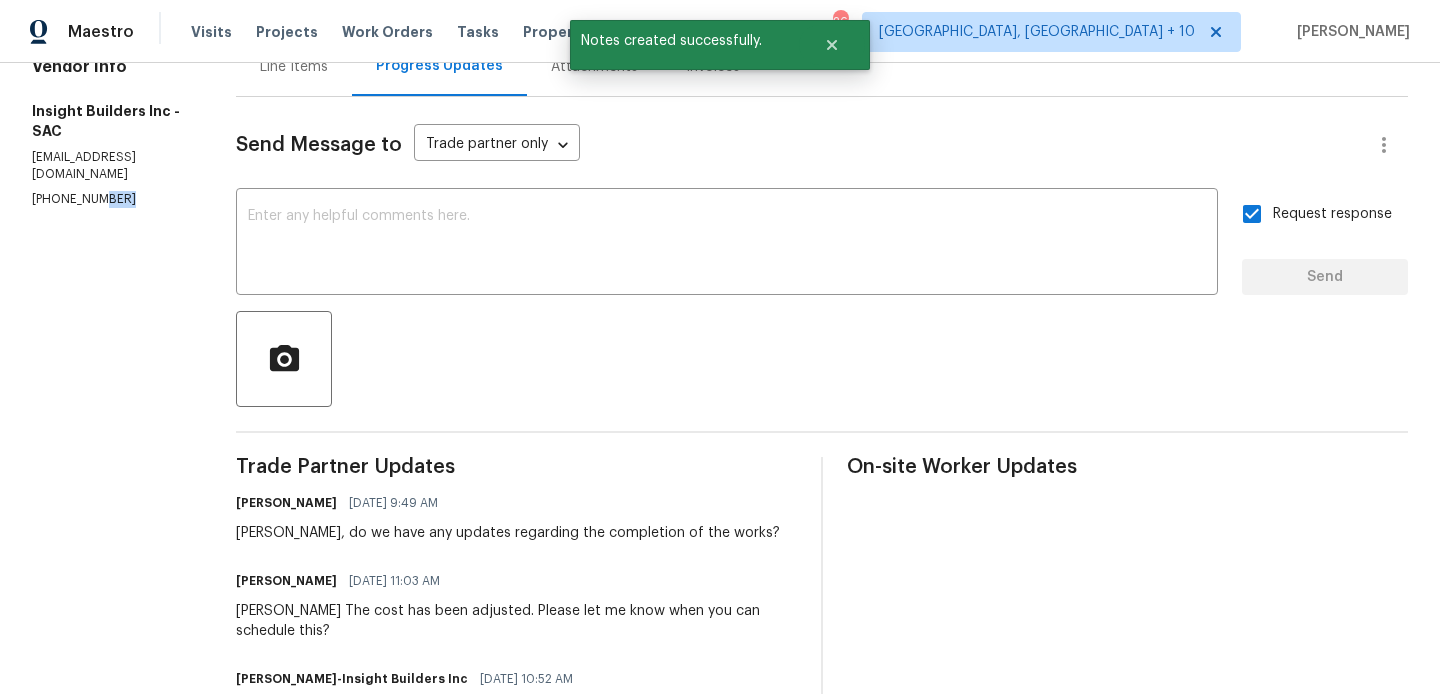 click on "(916) 236-7546" at bounding box center (110, 199) 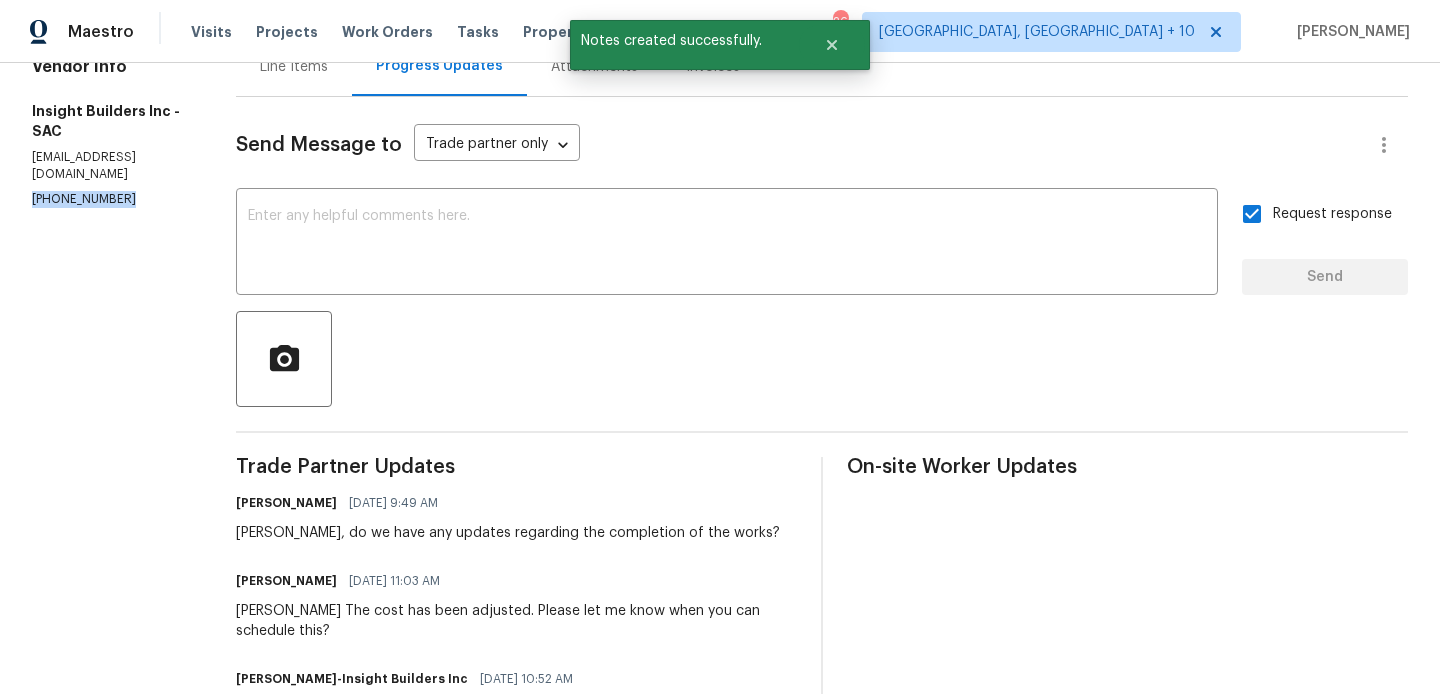 click on "(916) 236-7546" at bounding box center (110, 199) 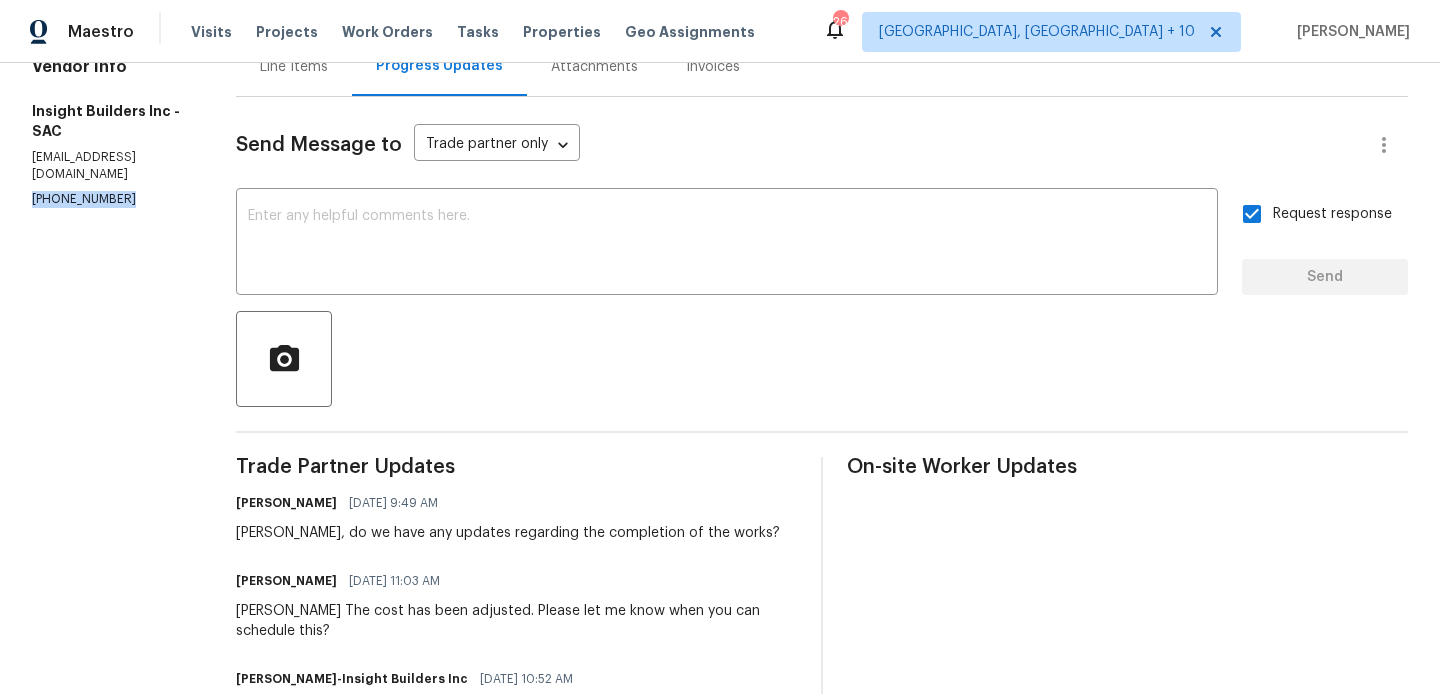 scroll, scrollTop: 0, scrollLeft: 0, axis: both 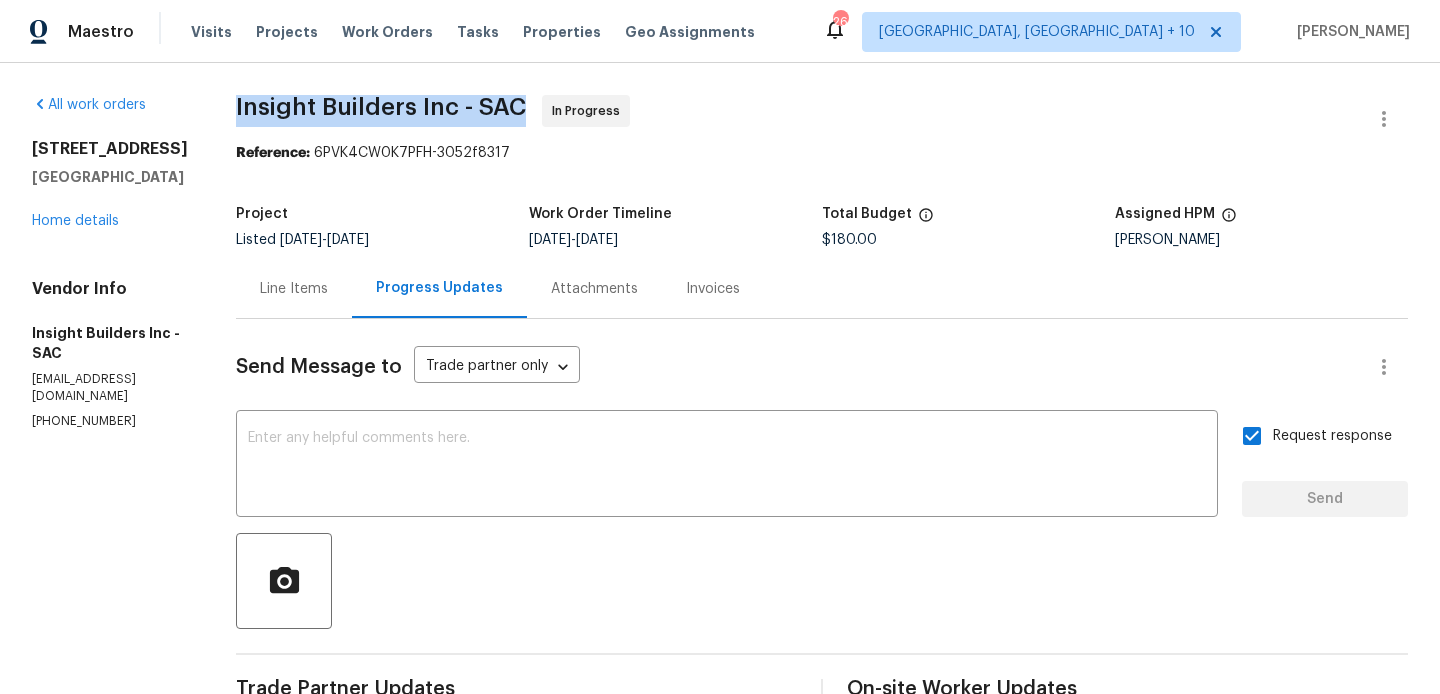 drag, startPoint x: 240, startPoint y: 104, endPoint x: 405, endPoint y: 104, distance: 165 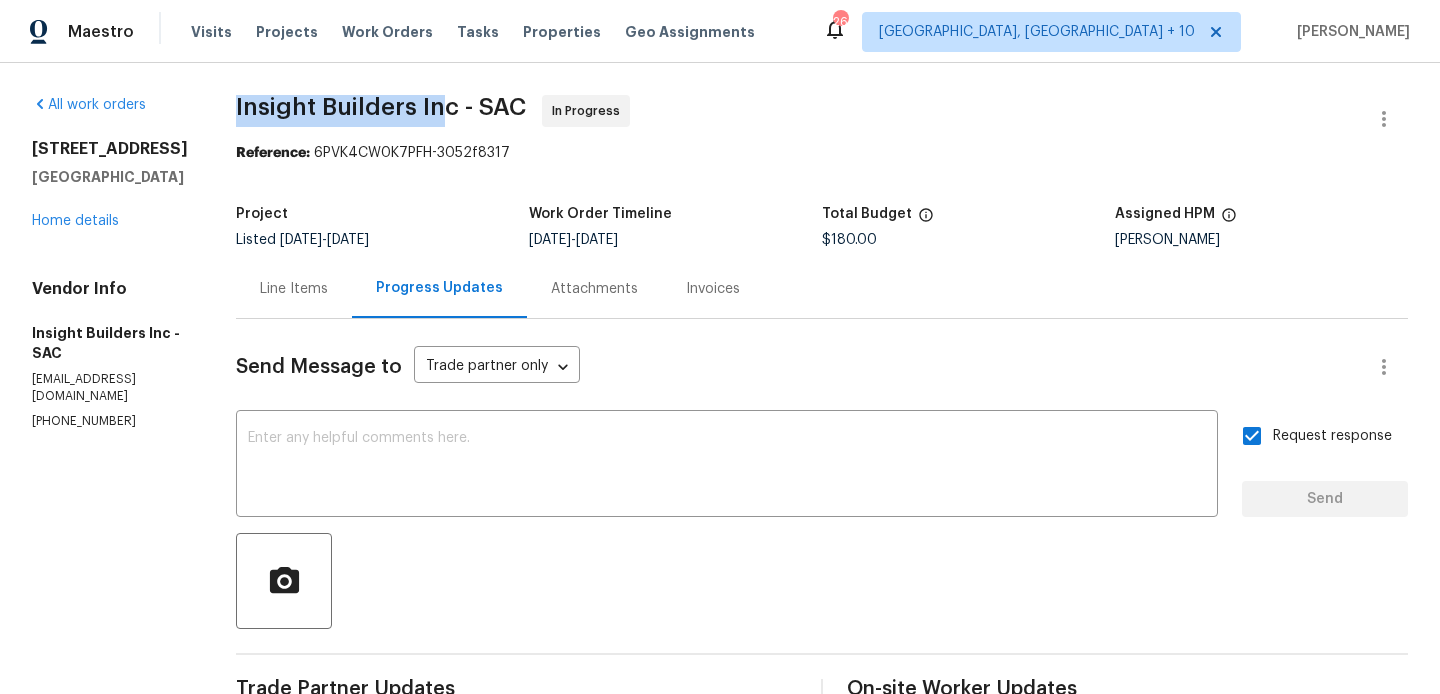 drag, startPoint x: 459, startPoint y: 110, endPoint x: 246, endPoint y: 100, distance: 213.23462 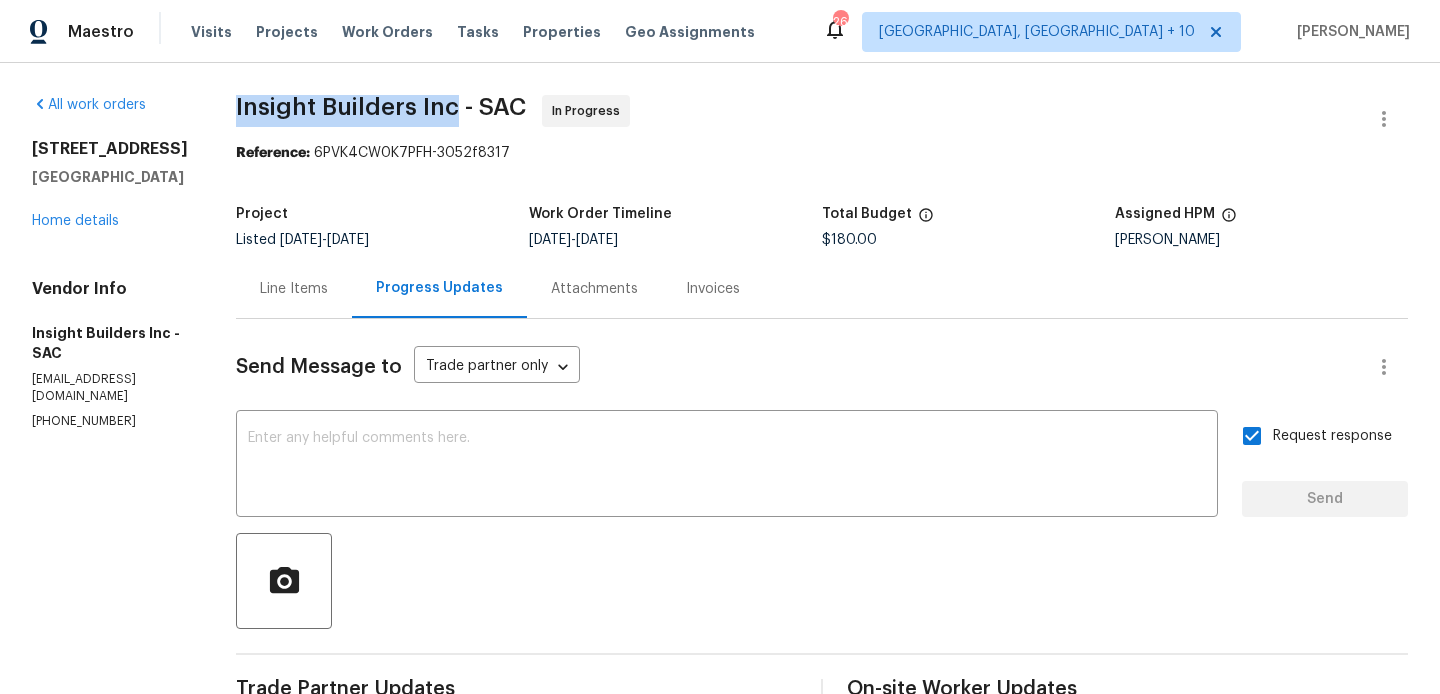 drag, startPoint x: 464, startPoint y: 110, endPoint x: 237, endPoint y: 112, distance: 227.0088 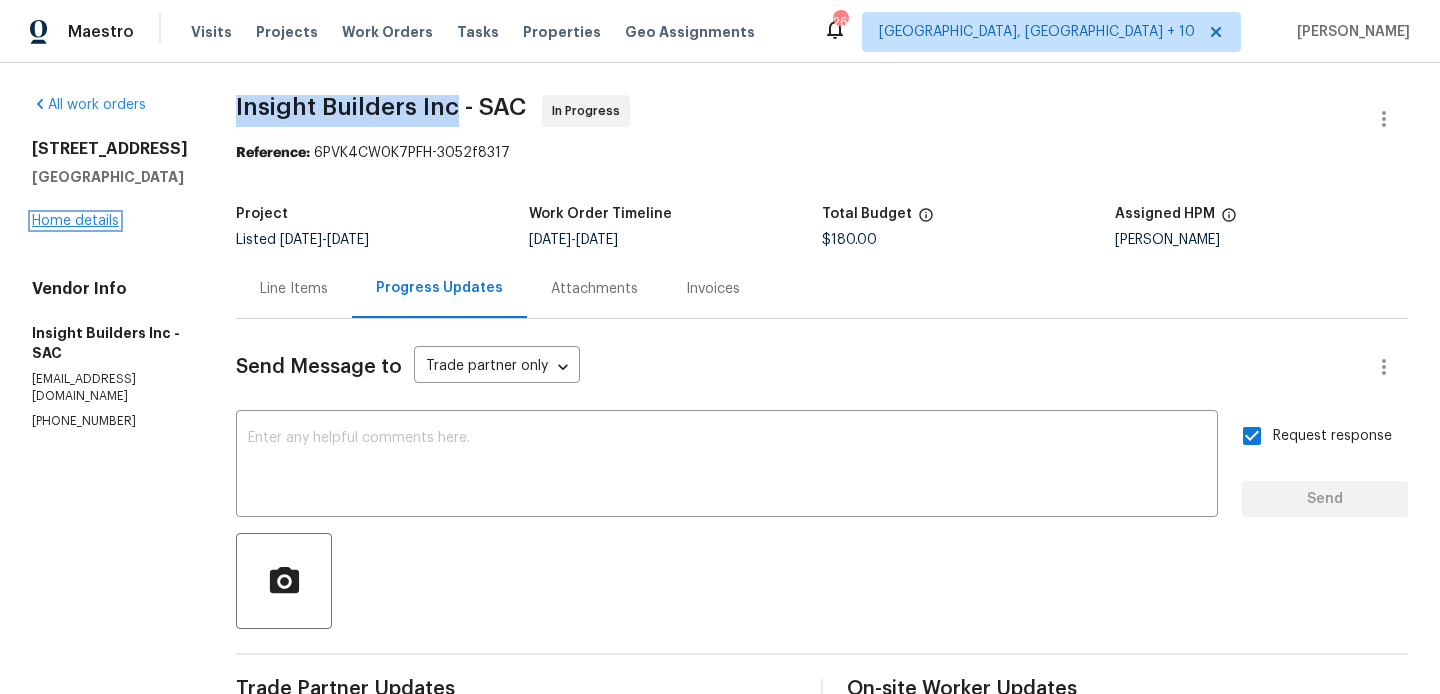 click on "Home details" at bounding box center (75, 221) 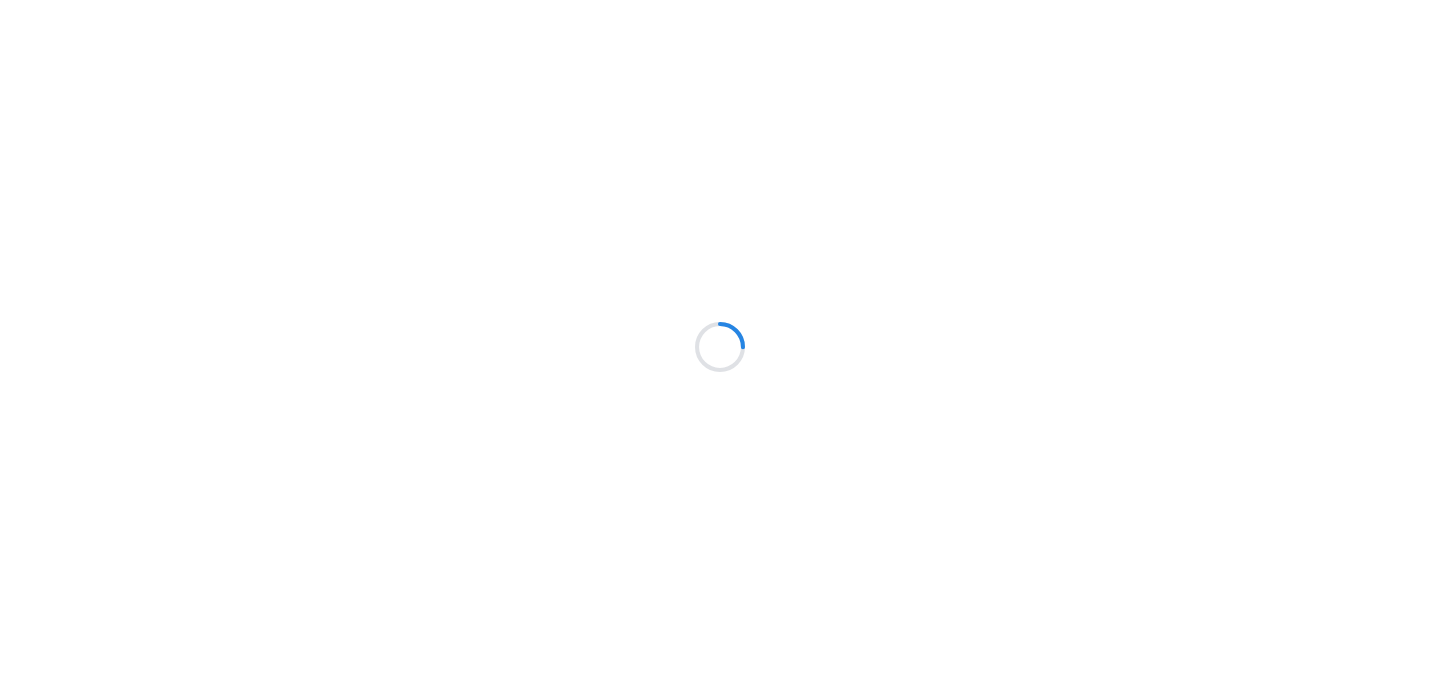 scroll, scrollTop: 0, scrollLeft: 0, axis: both 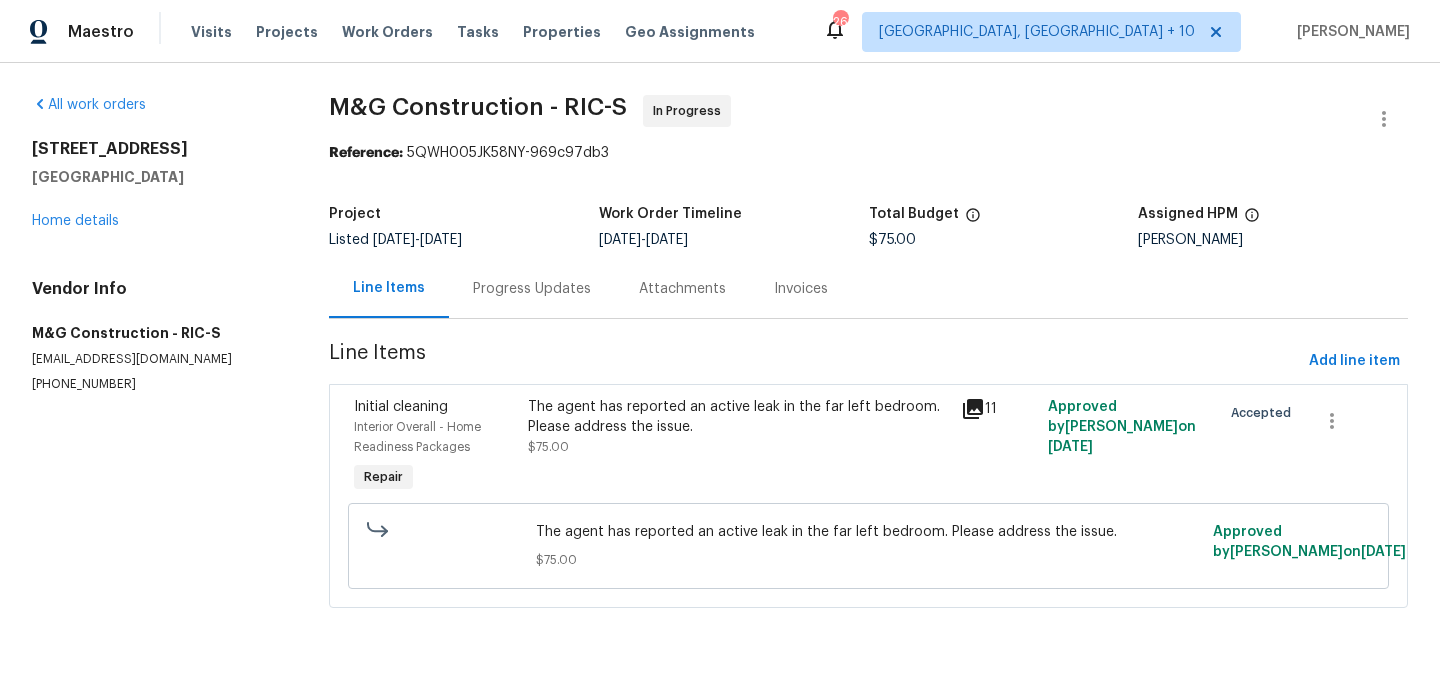 click on "Progress Updates" at bounding box center (532, 289) 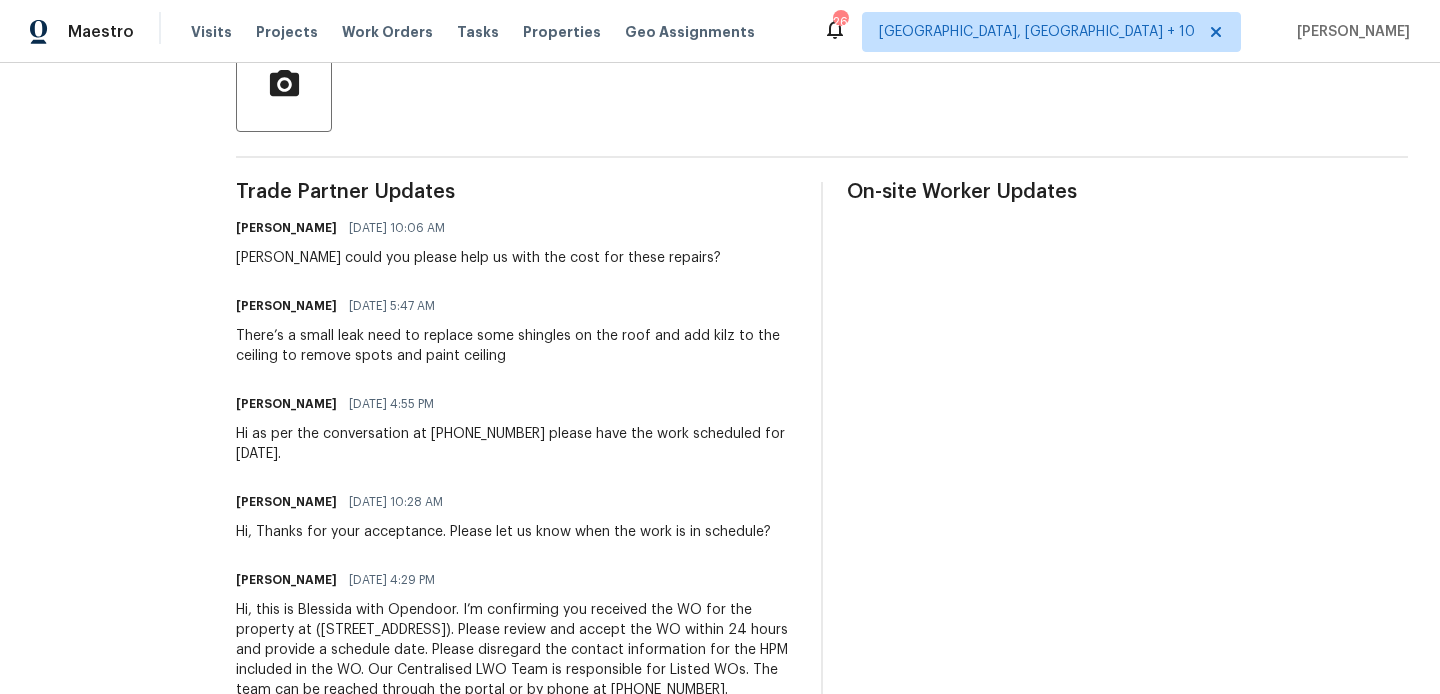 scroll, scrollTop: 0, scrollLeft: 0, axis: both 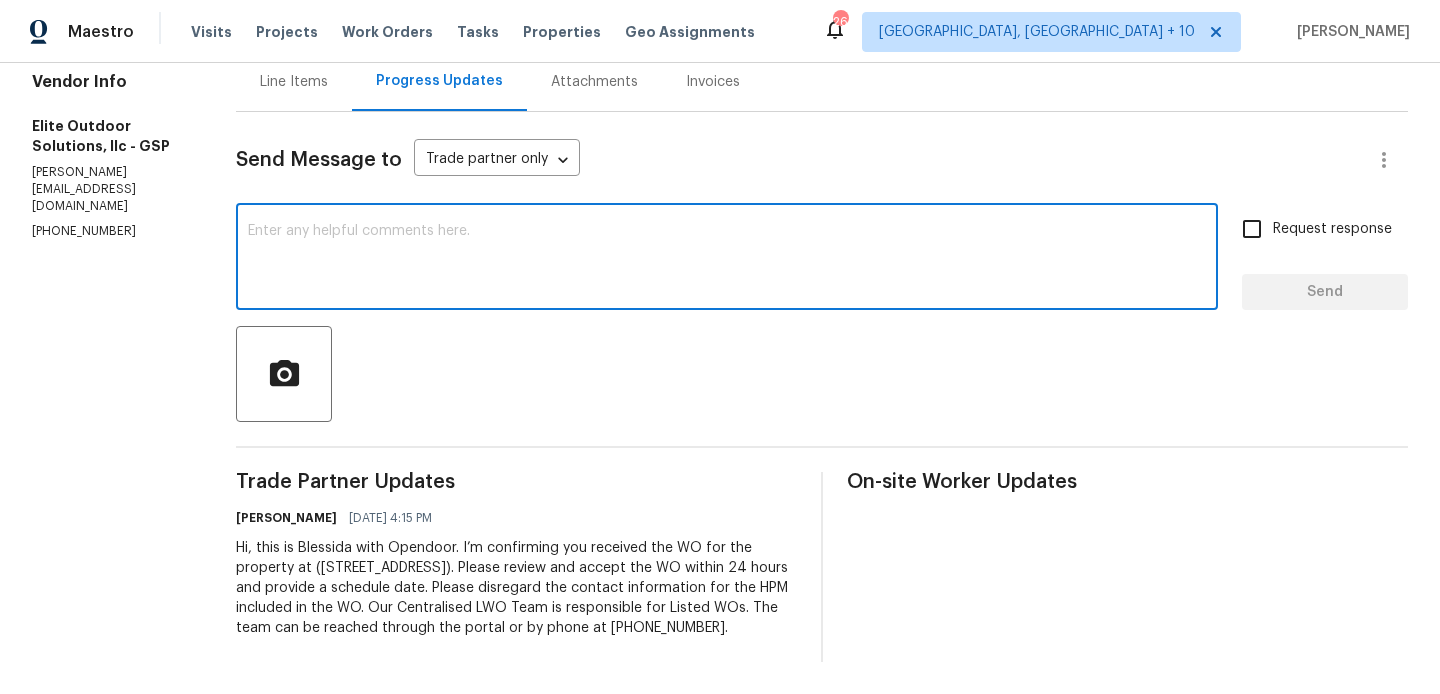 click at bounding box center [727, 259] 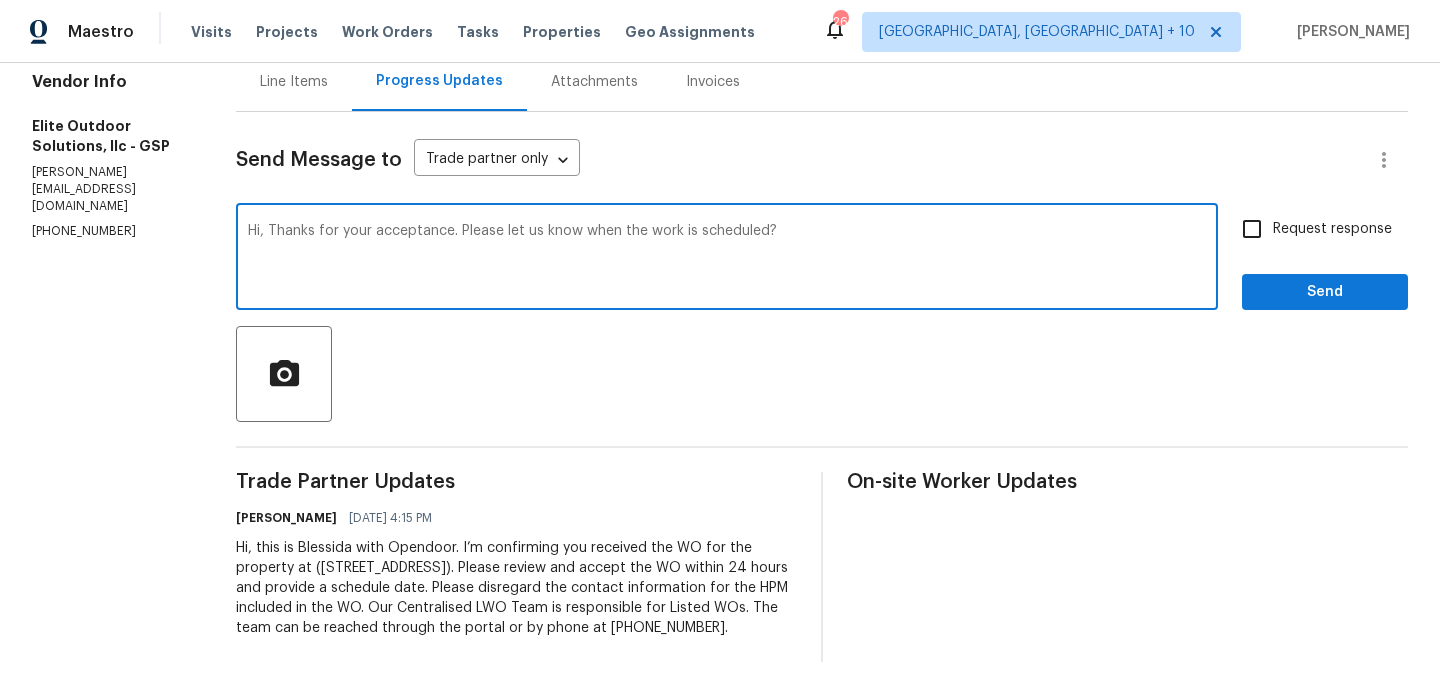 type on "Hi, Thanks for your acceptance. Please let us know when the work is scheduled?" 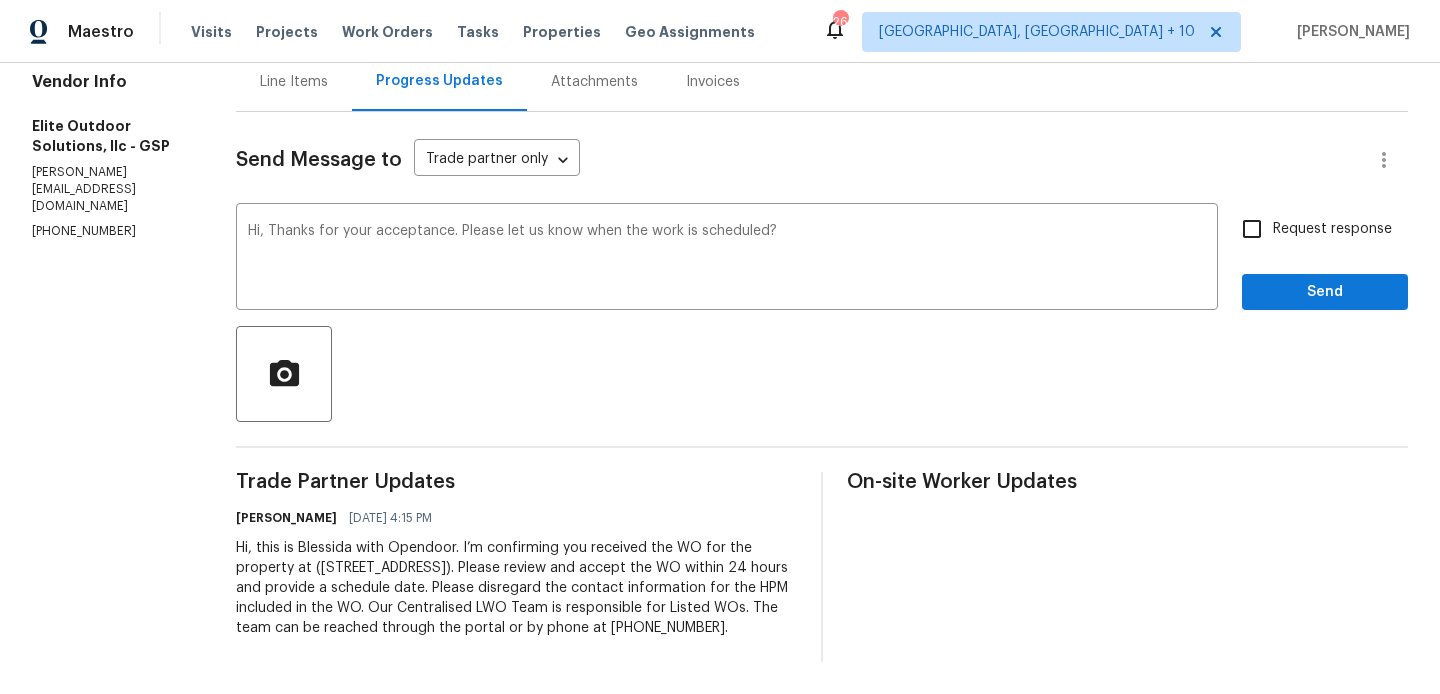 click on "Request response" at bounding box center [1332, 229] 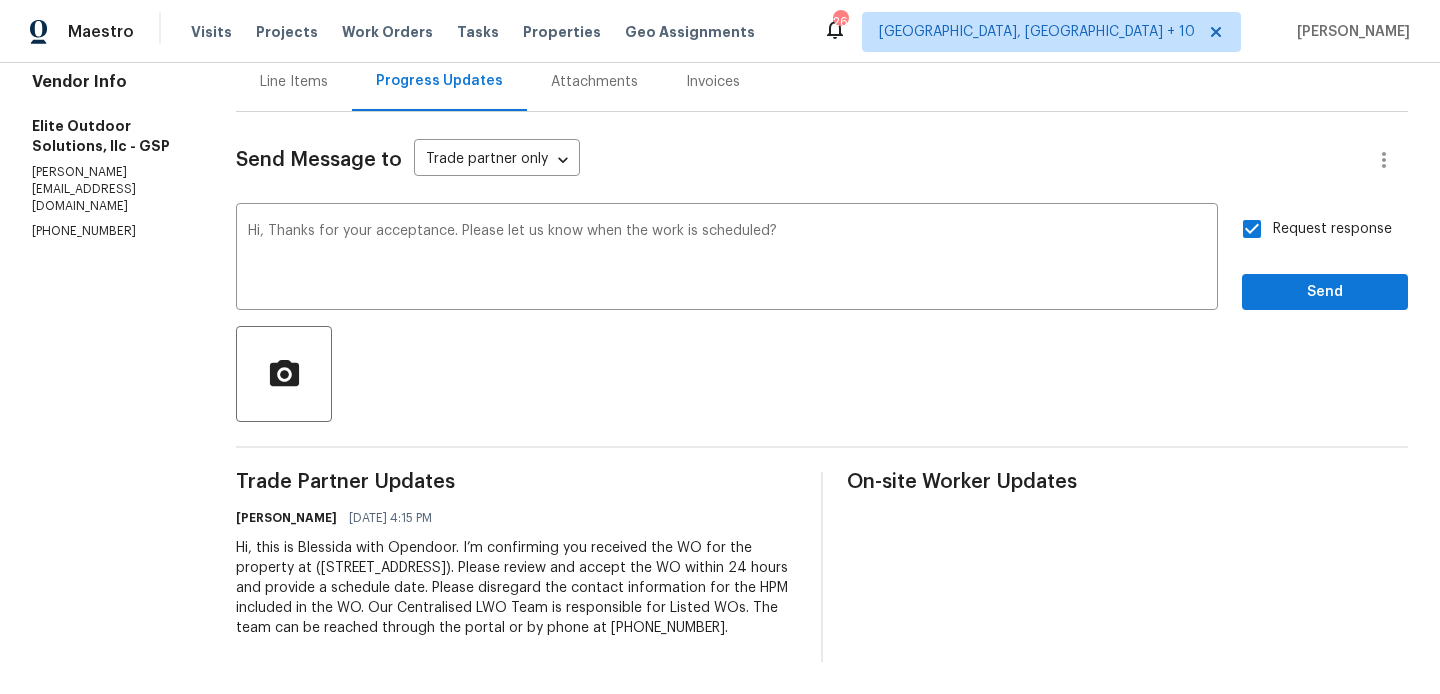 click on "scheduled." at bounding box center (0, 0) 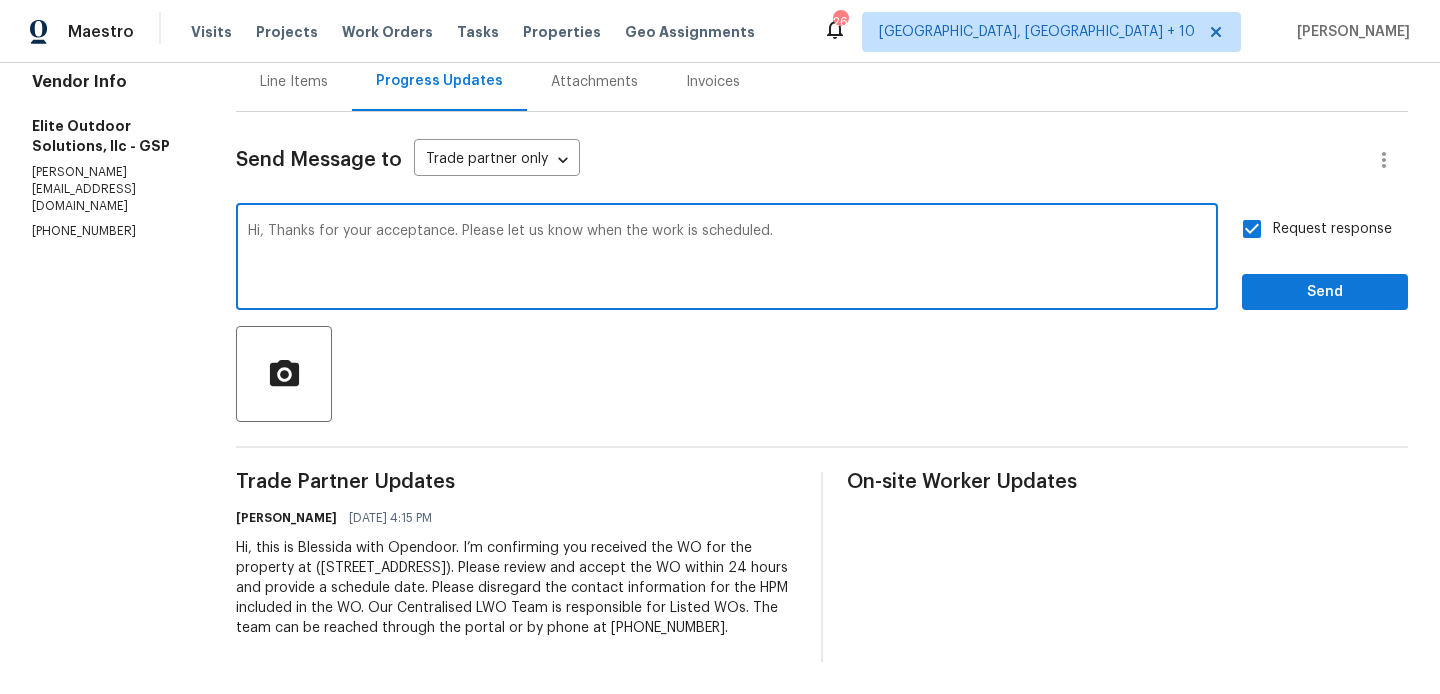 type on "Hi, Thanks for your acceptance. Please let us know when the work is scheduled." 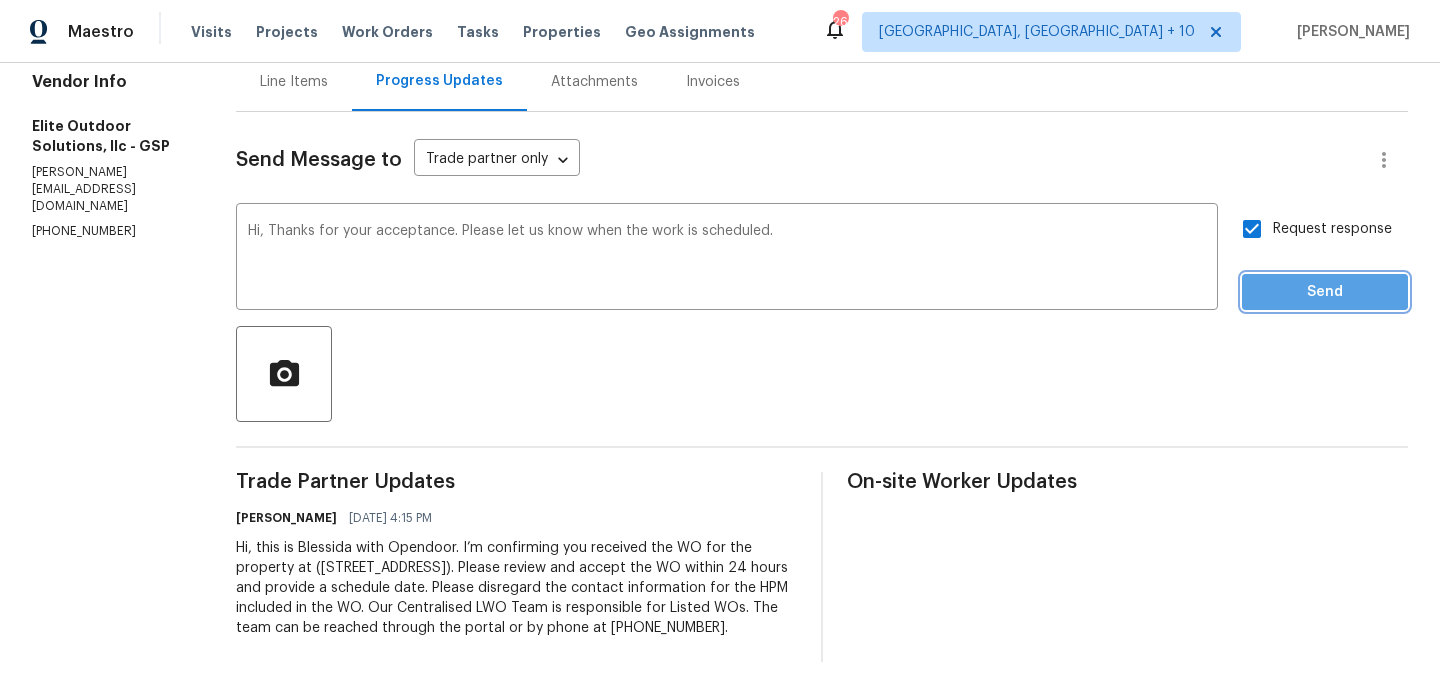 click on "Send" at bounding box center (1325, 292) 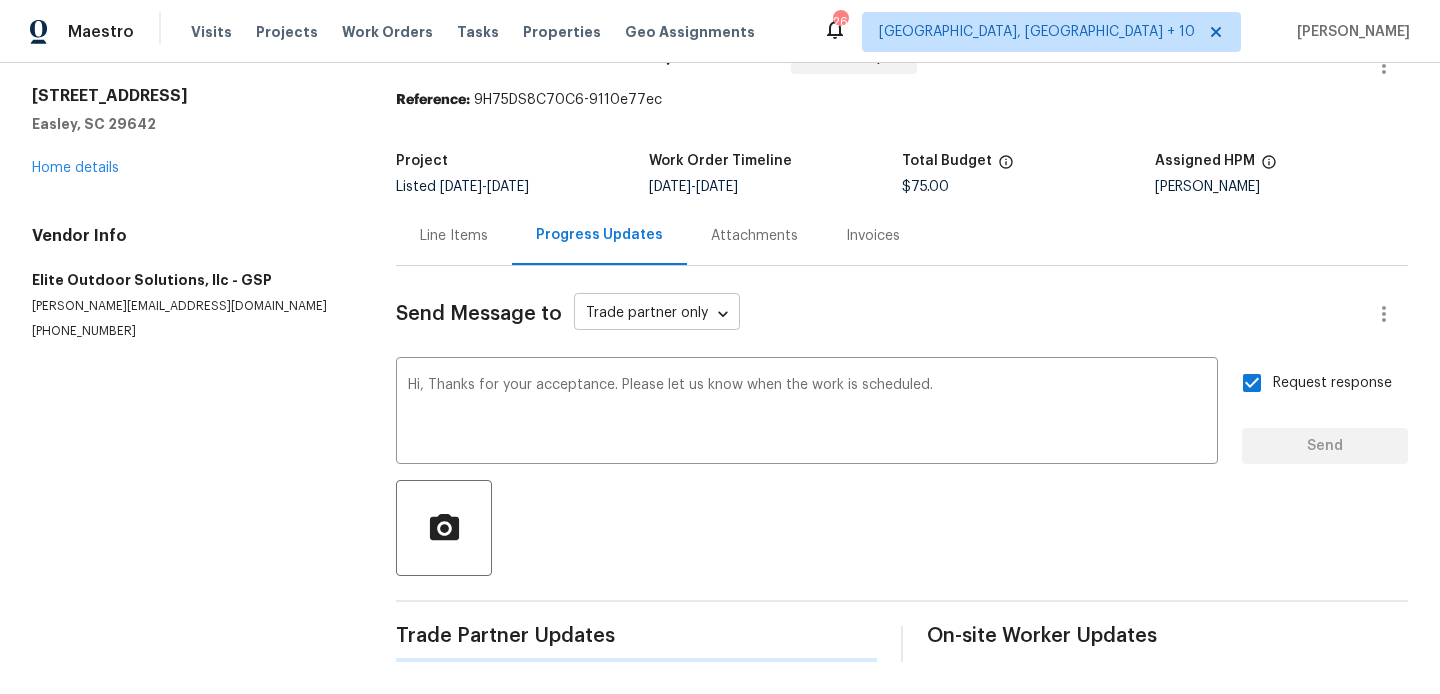 type 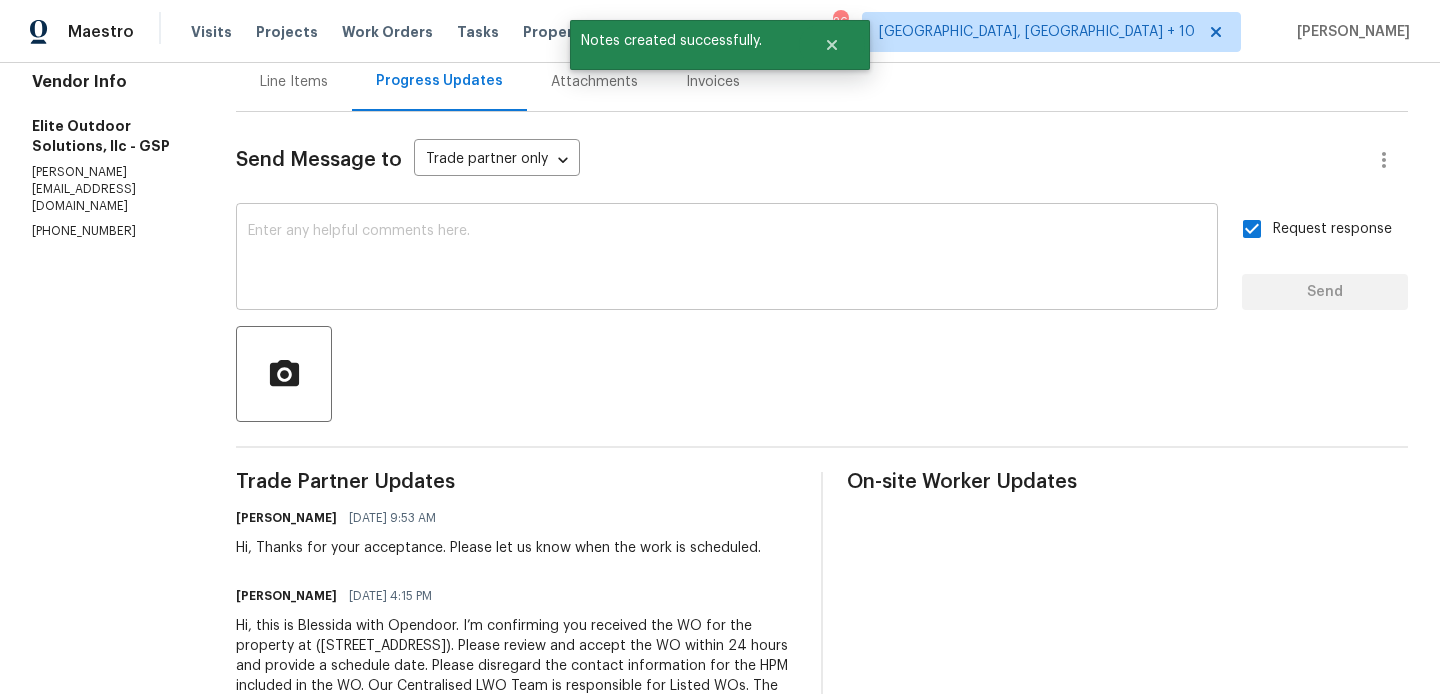scroll, scrollTop: 0, scrollLeft: 0, axis: both 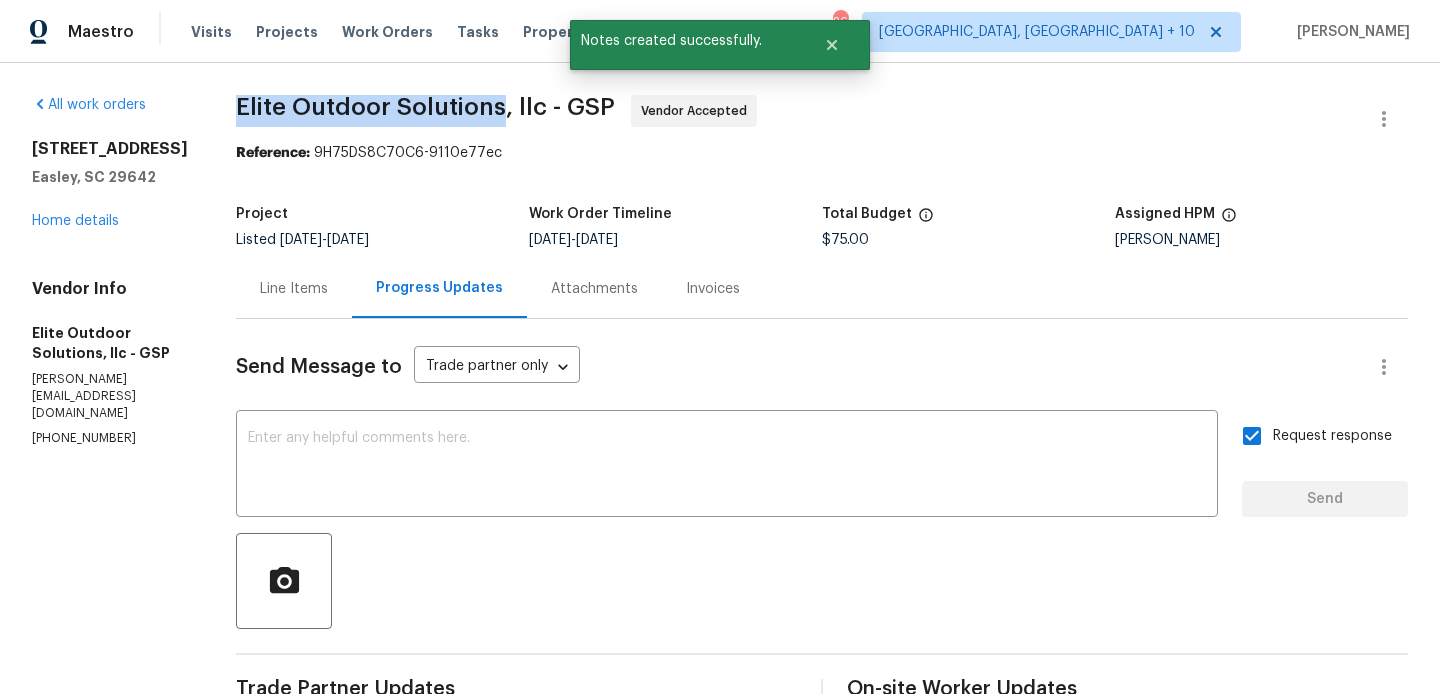 drag, startPoint x: 200, startPoint y: 108, endPoint x: 468, endPoint y: 107, distance: 268.00186 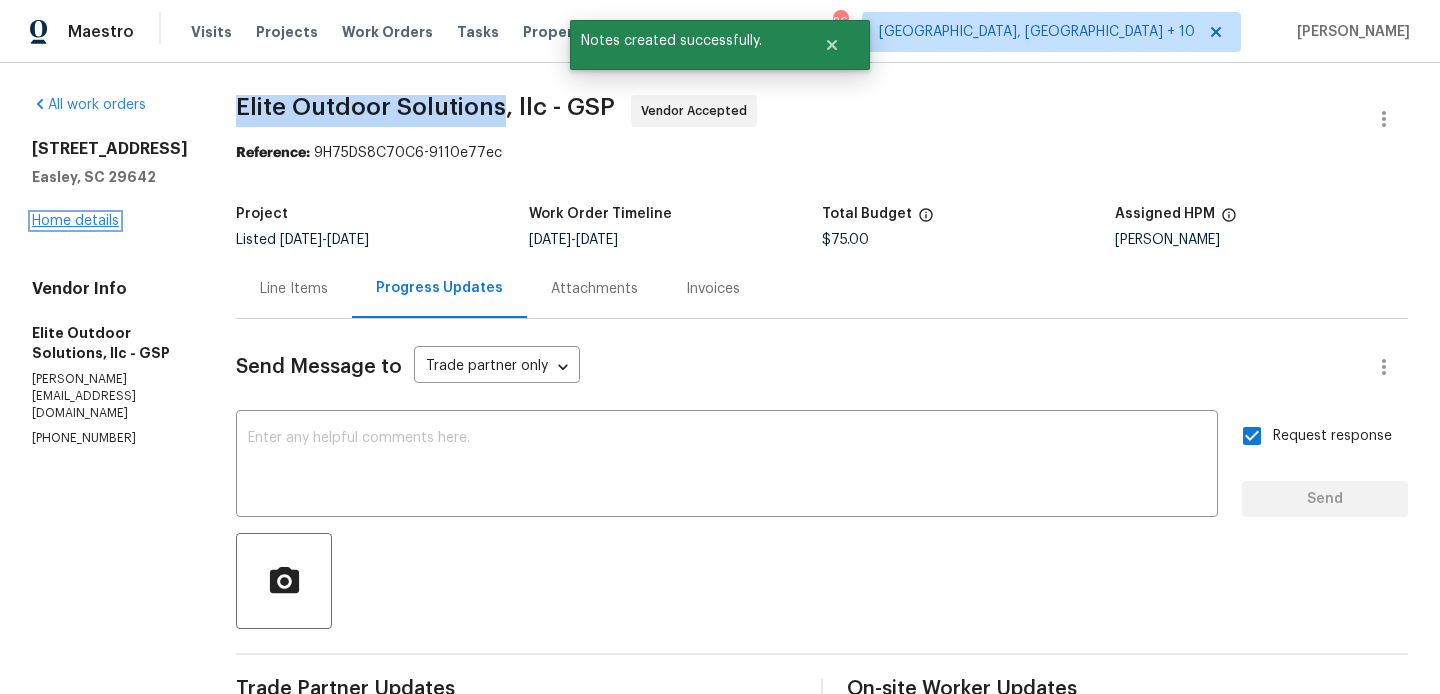 click on "Home details" at bounding box center [75, 221] 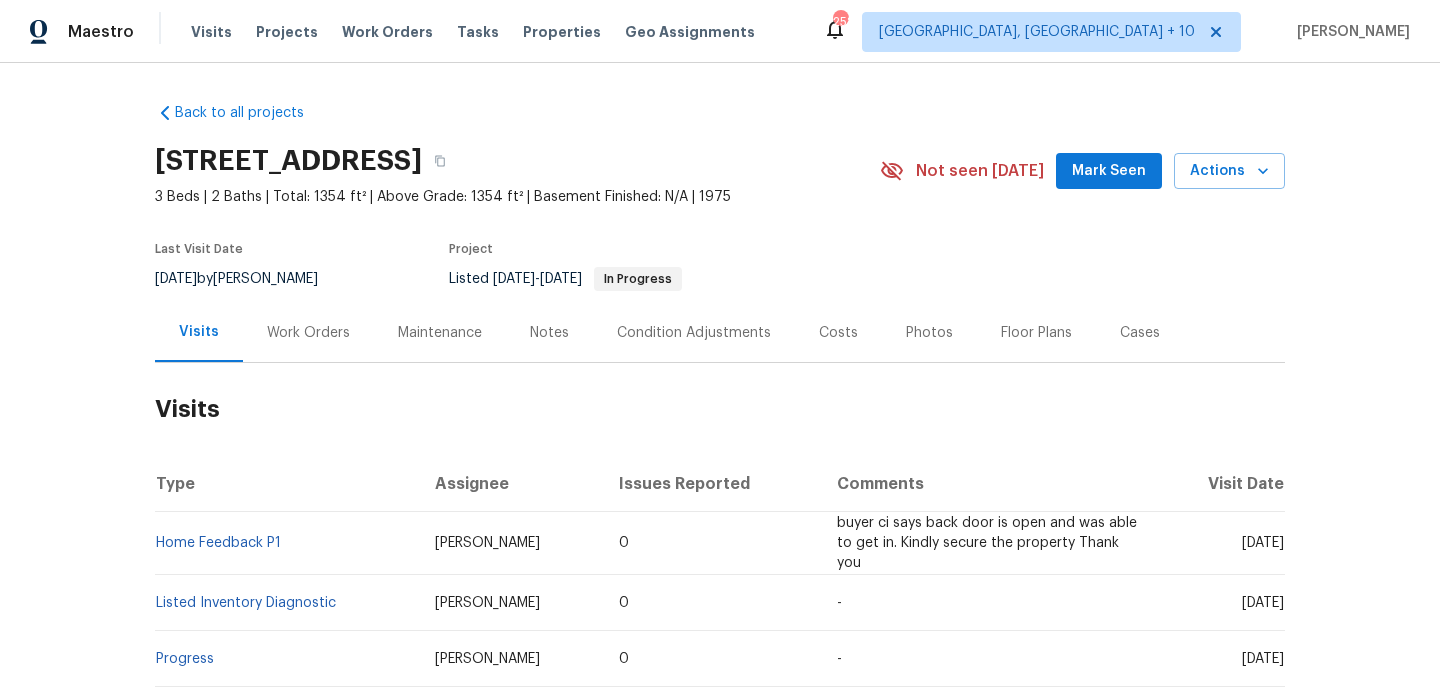 scroll, scrollTop: 0, scrollLeft: 0, axis: both 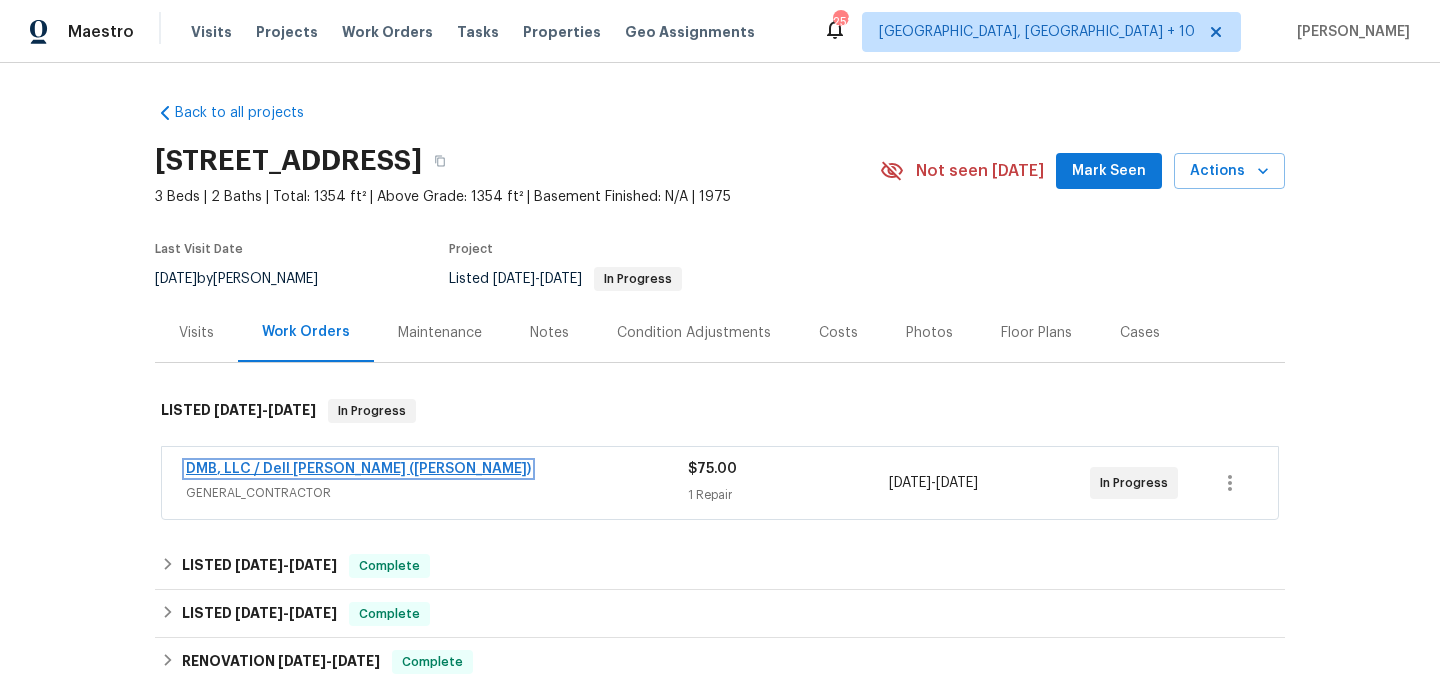 click on "DMB, LLC / Dell Bryson (Heise)" at bounding box center (358, 469) 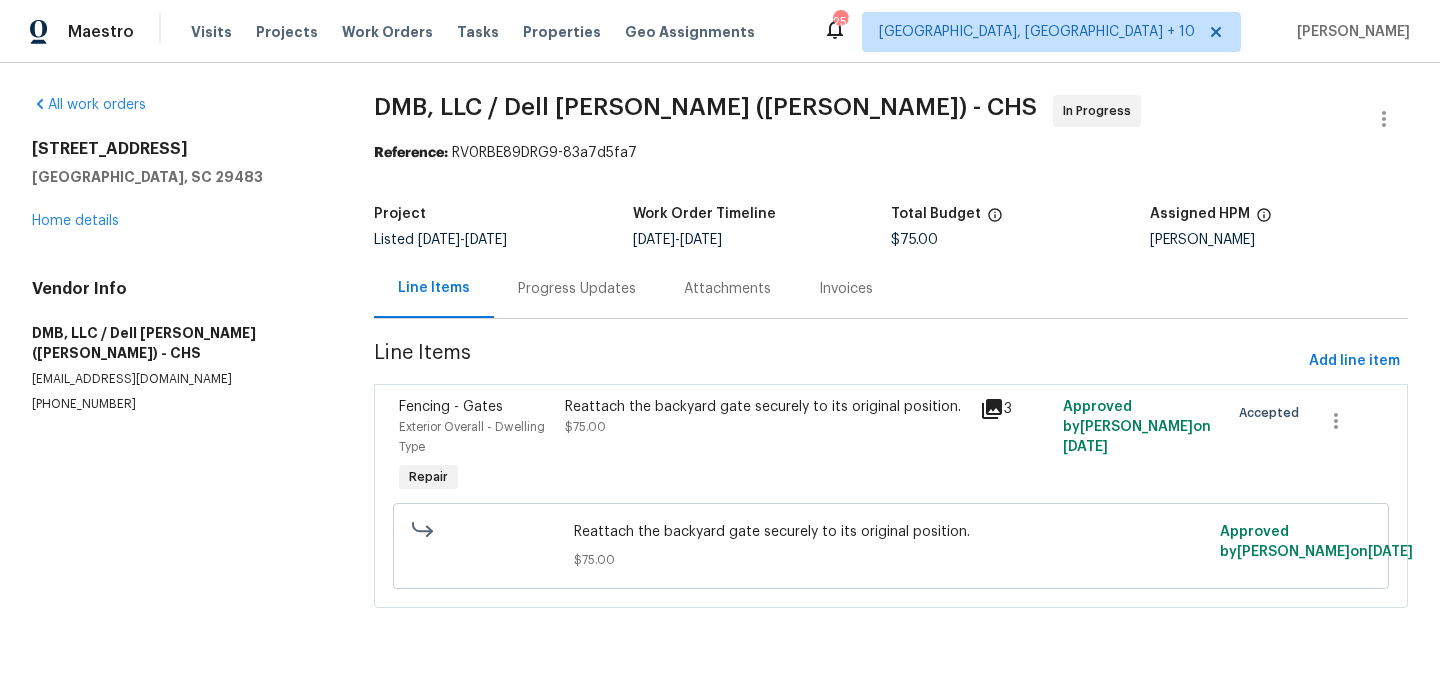 click on "Progress Updates" at bounding box center (577, 289) 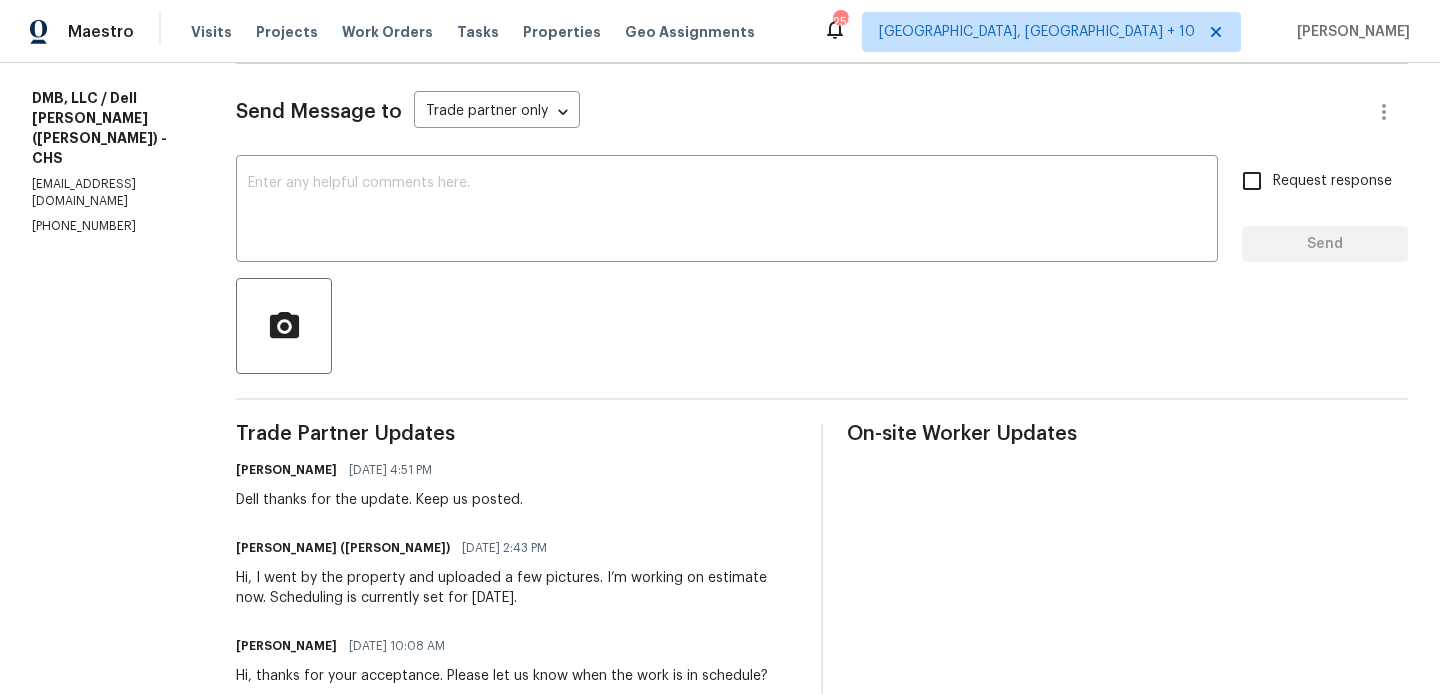 scroll, scrollTop: 144, scrollLeft: 0, axis: vertical 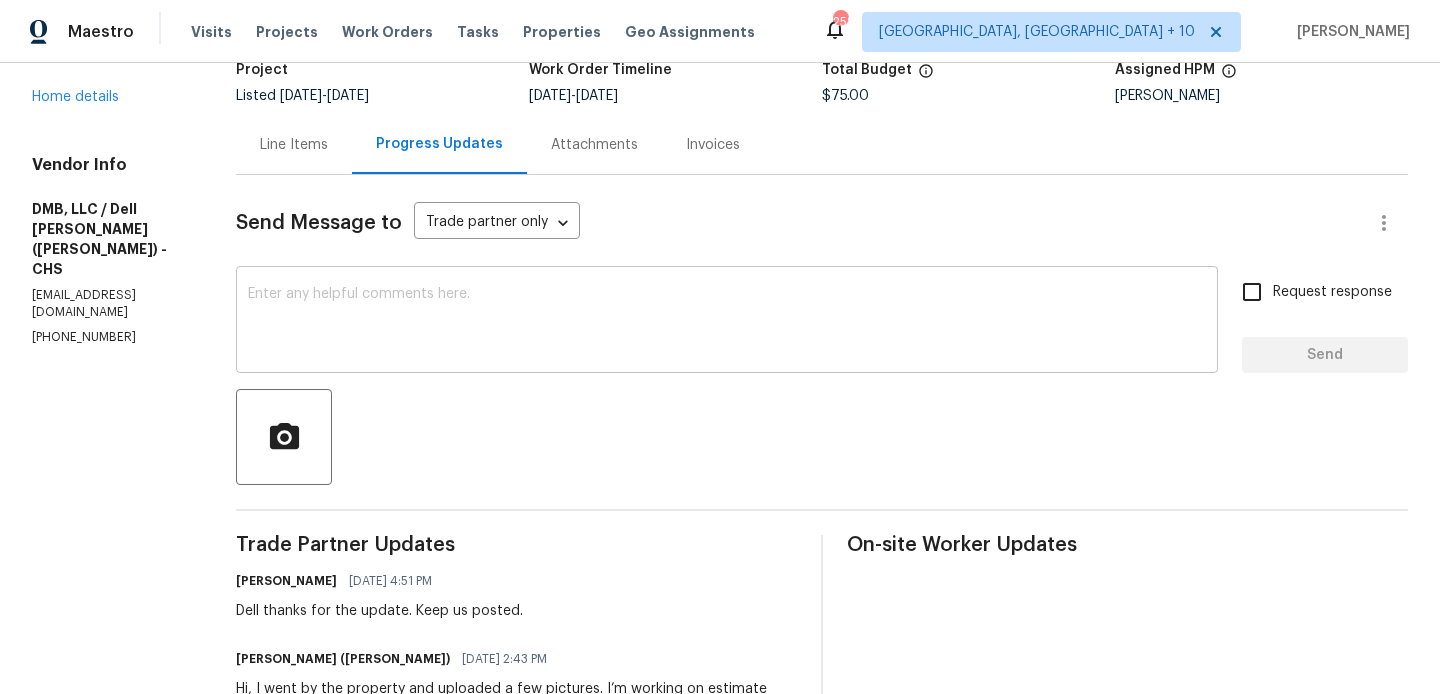 drag, startPoint x: 475, startPoint y: 378, endPoint x: 460, endPoint y: 330, distance: 50.289165 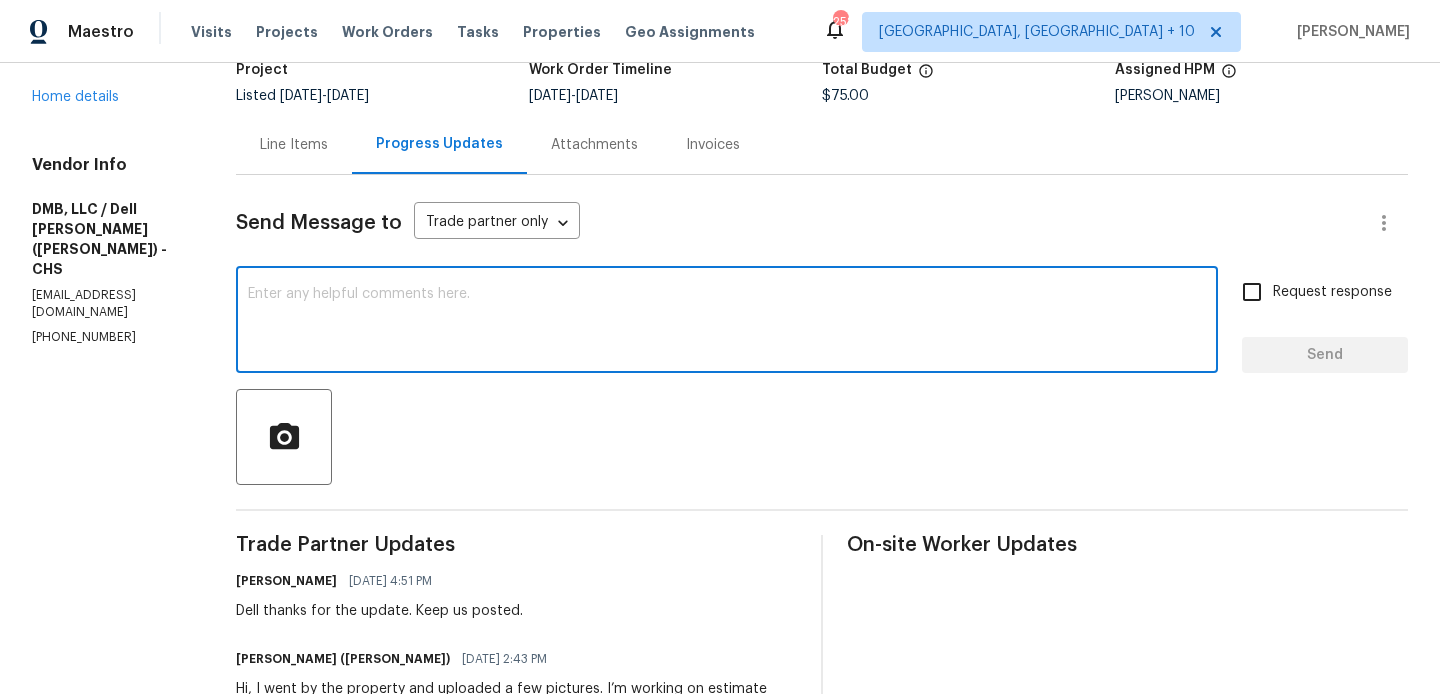 click at bounding box center (727, 322) 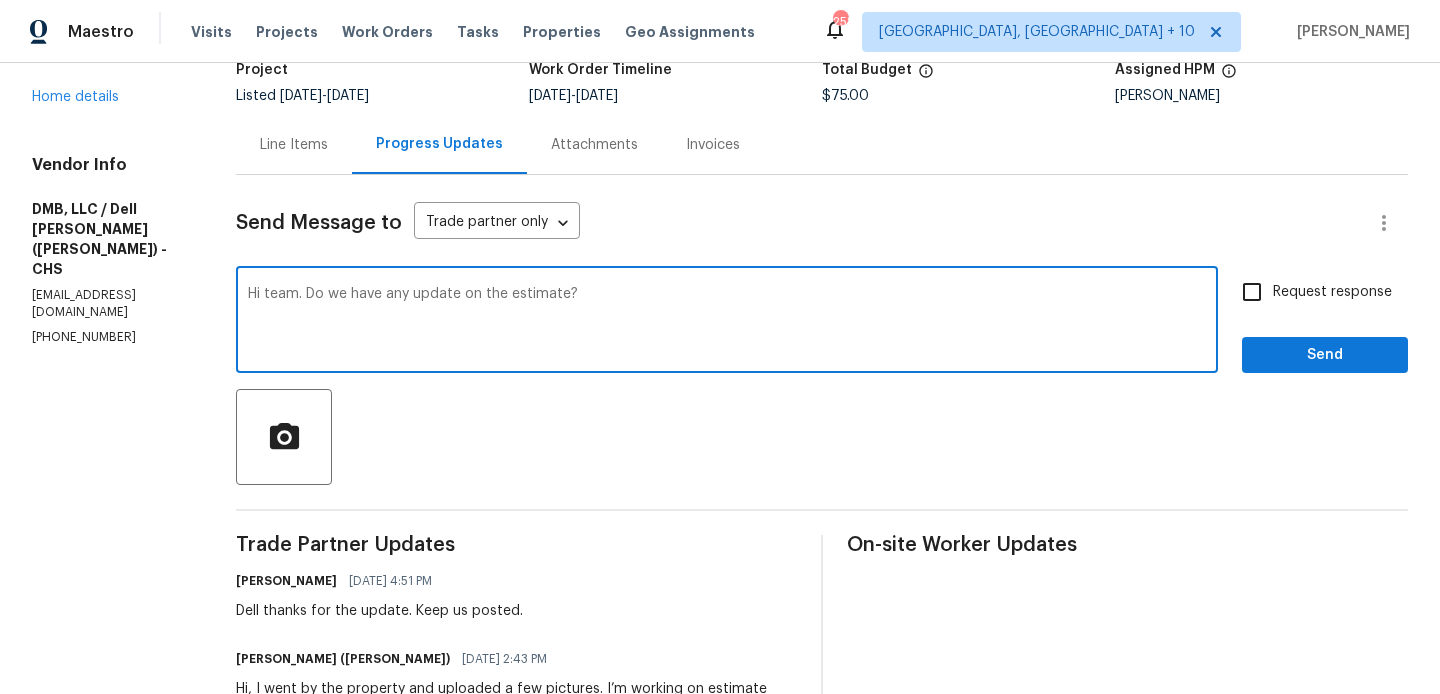 type on "Hi team. Do we have any update on the estimate?" 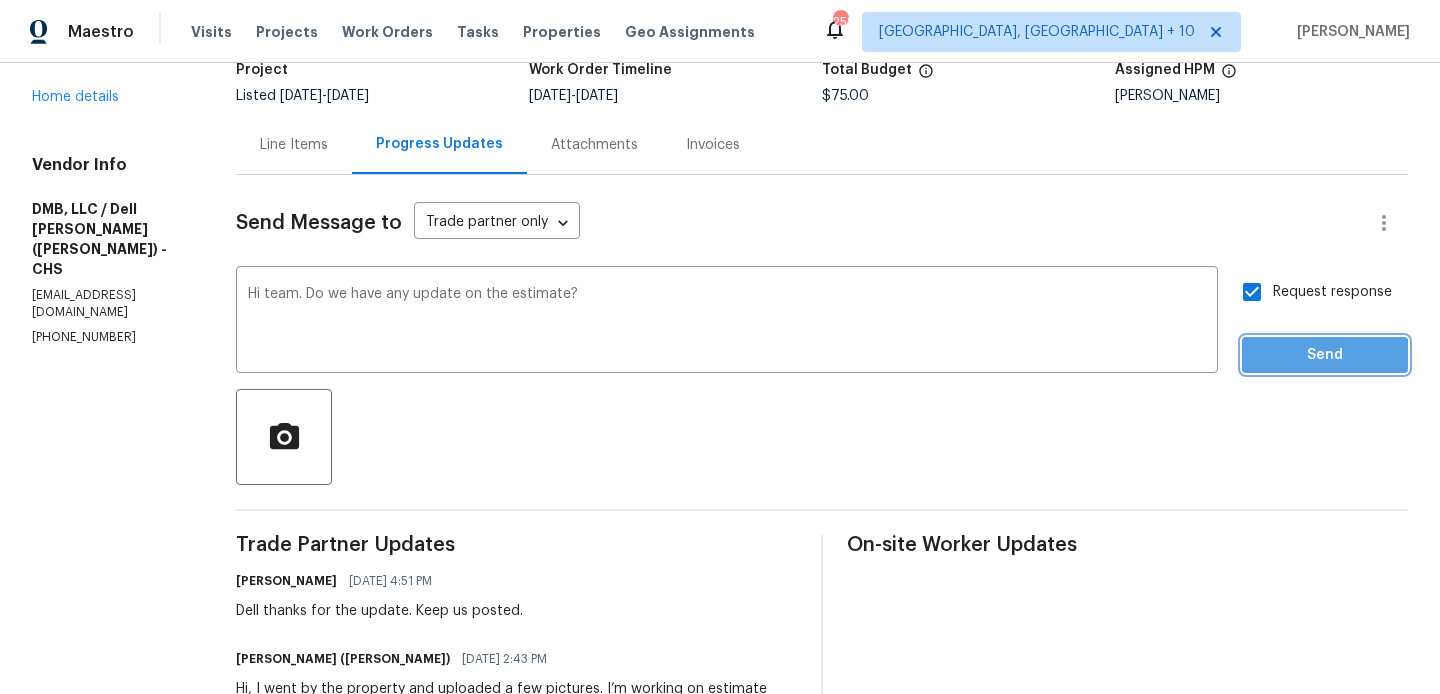 click on "Send" at bounding box center (1325, 355) 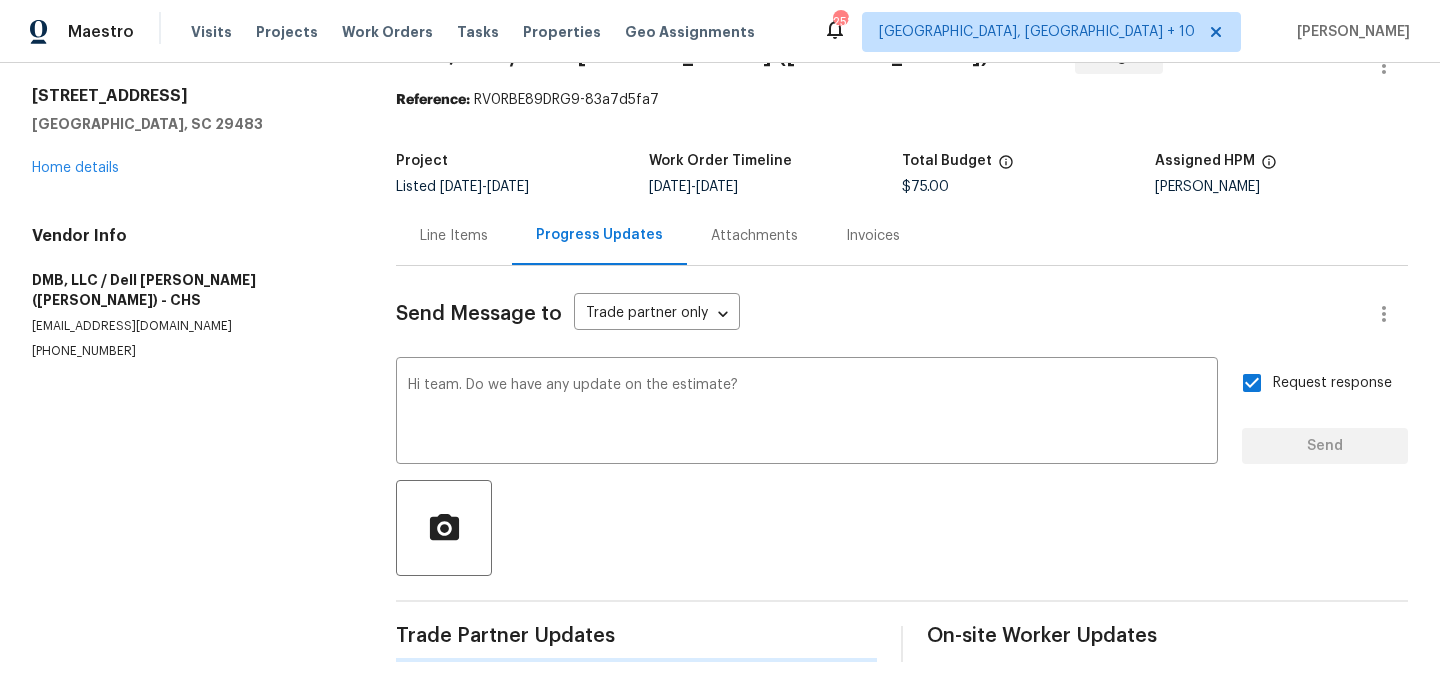 type 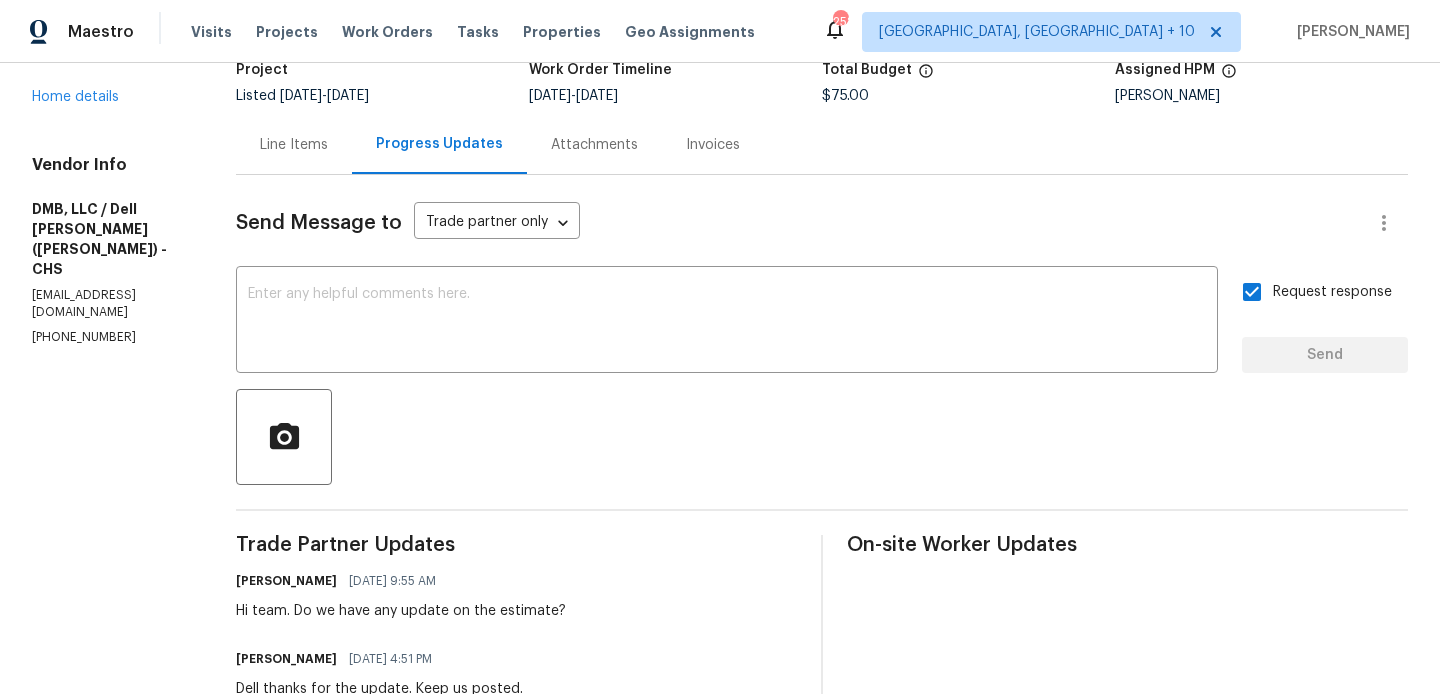 scroll, scrollTop: 0, scrollLeft: 0, axis: both 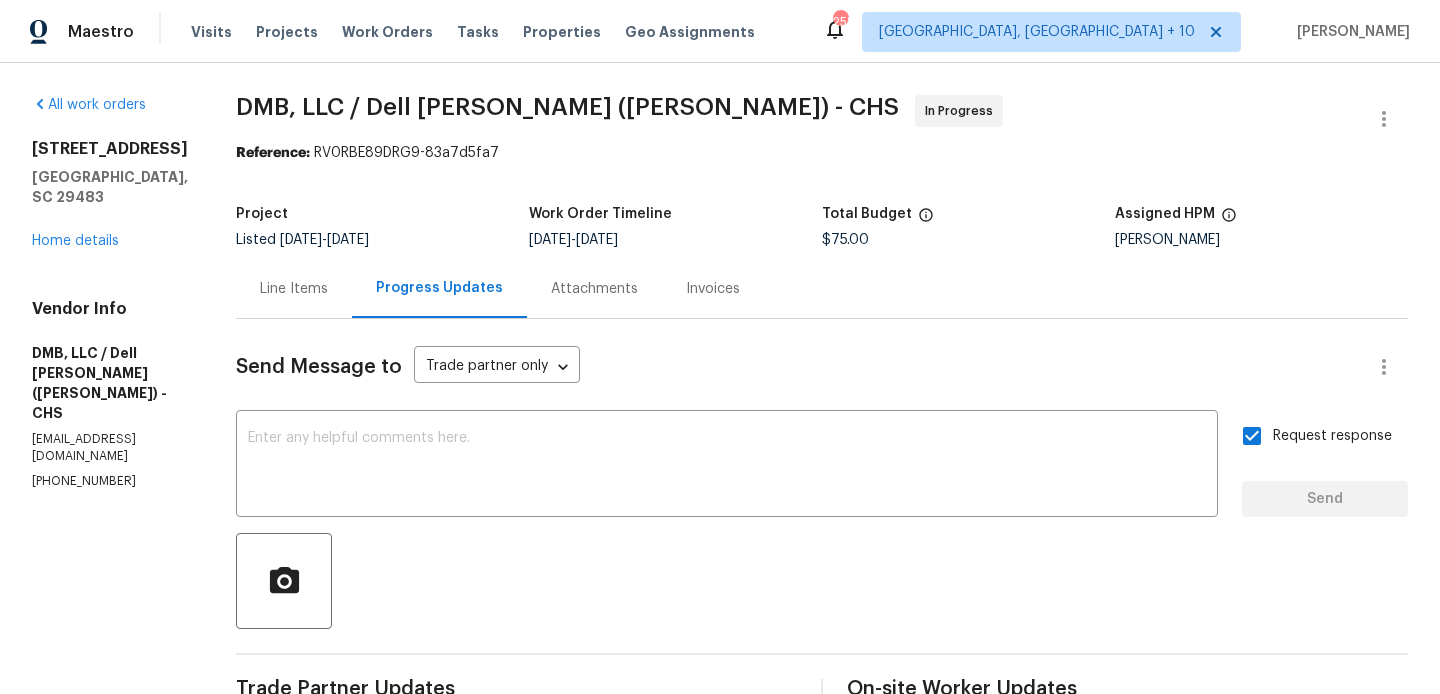 click on "(843) 991-8081" at bounding box center (110, 481) 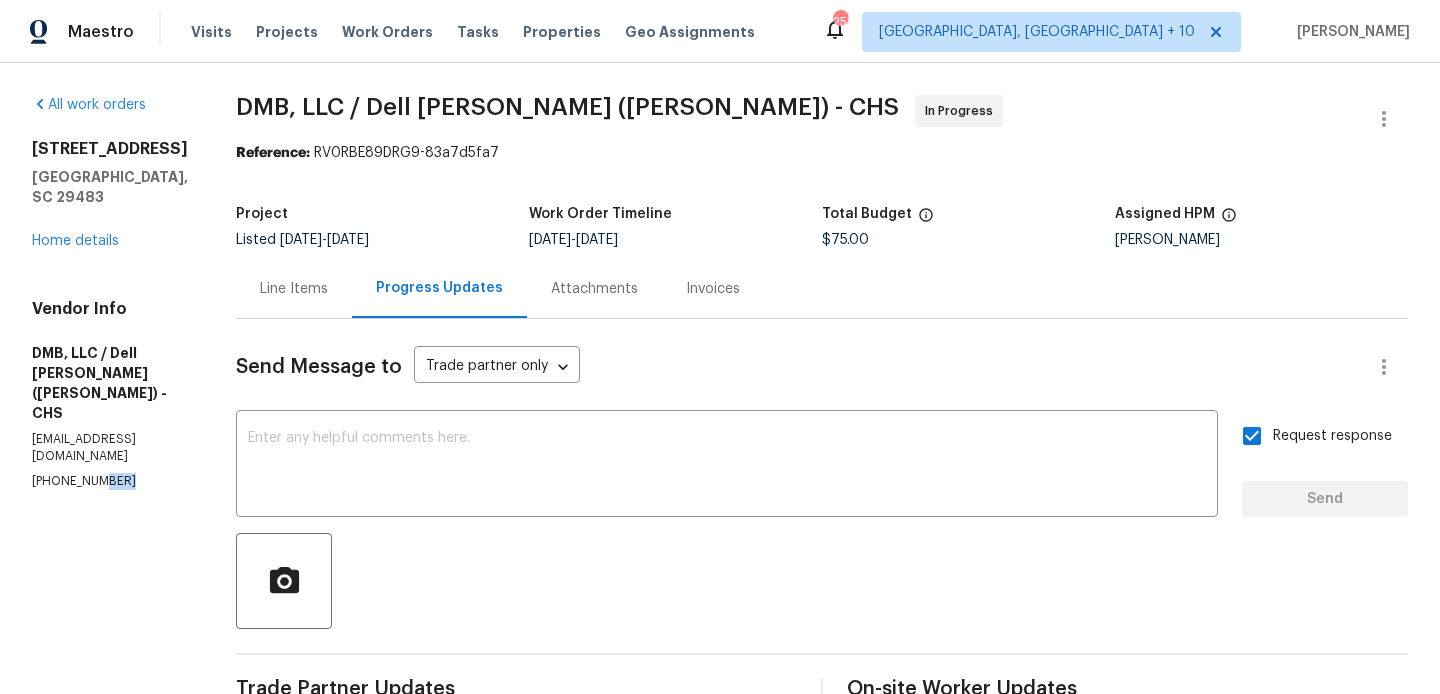click on "(843) 991-8081" at bounding box center (110, 481) 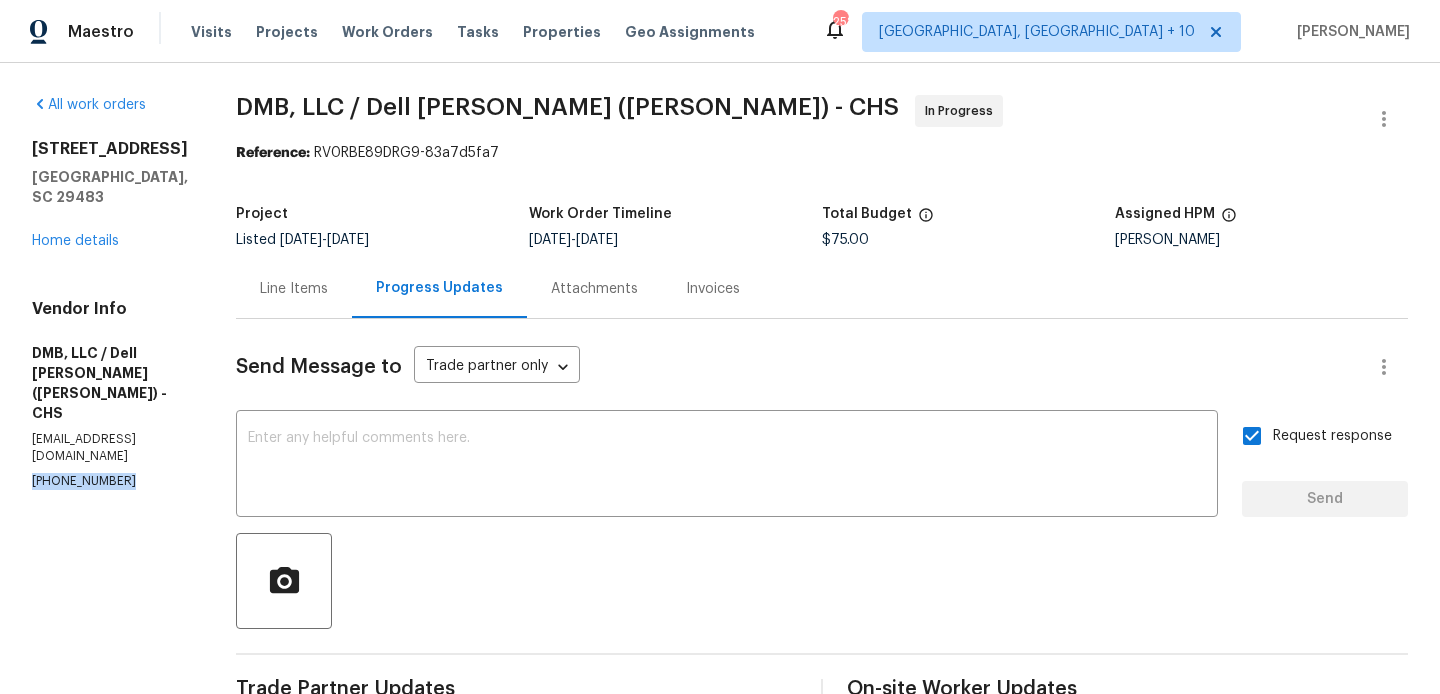 click on "(843) 991-8081" at bounding box center (110, 481) 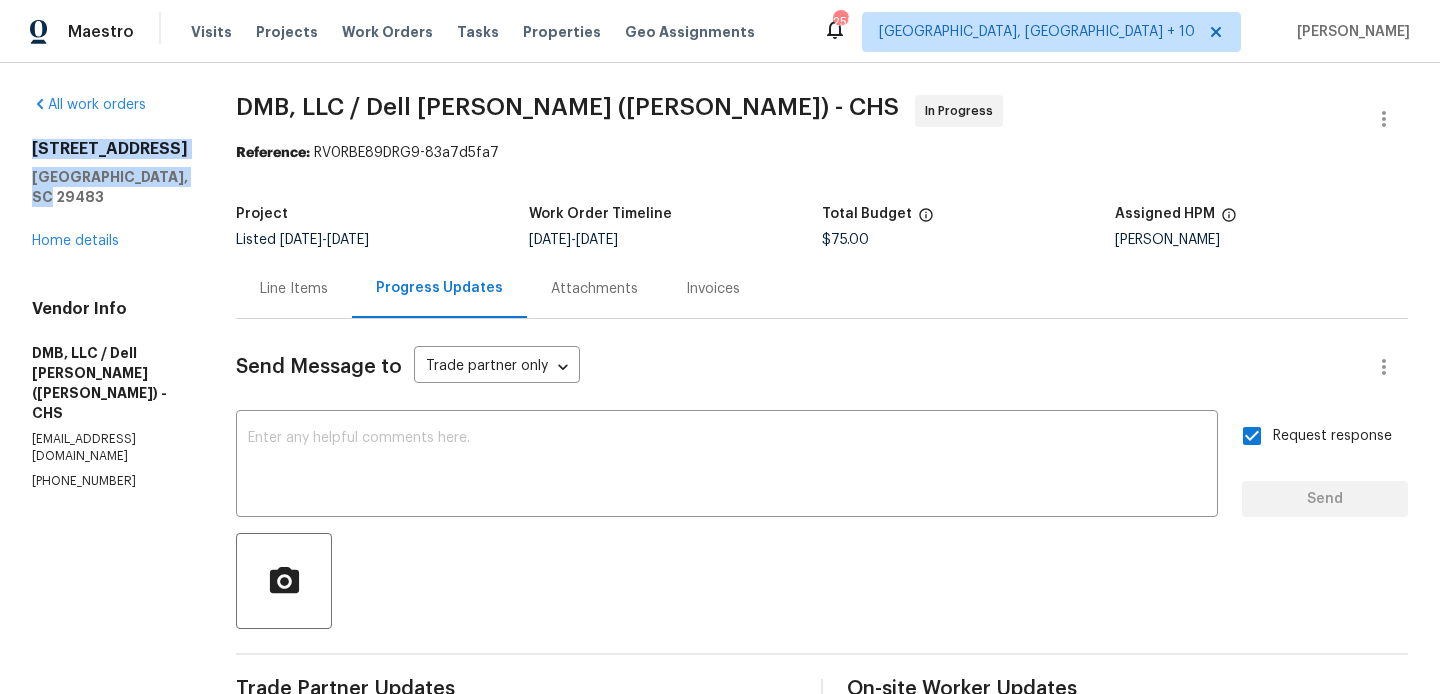 drag, startPoint x: 79, startPoint y: 203, endPoint x: 10, endPoint y: 125, distance: 104.13933 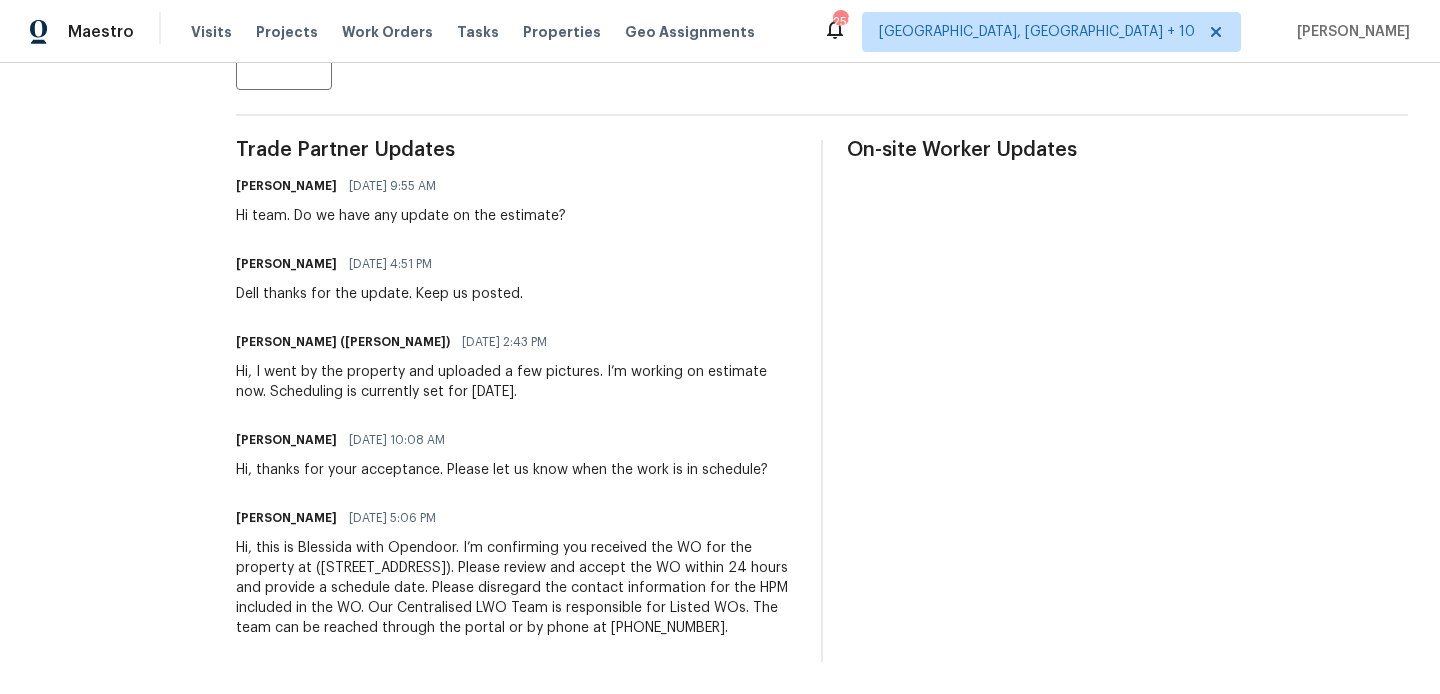 scroll, scrollTop: 0, scrollLeft: 0, axis: both 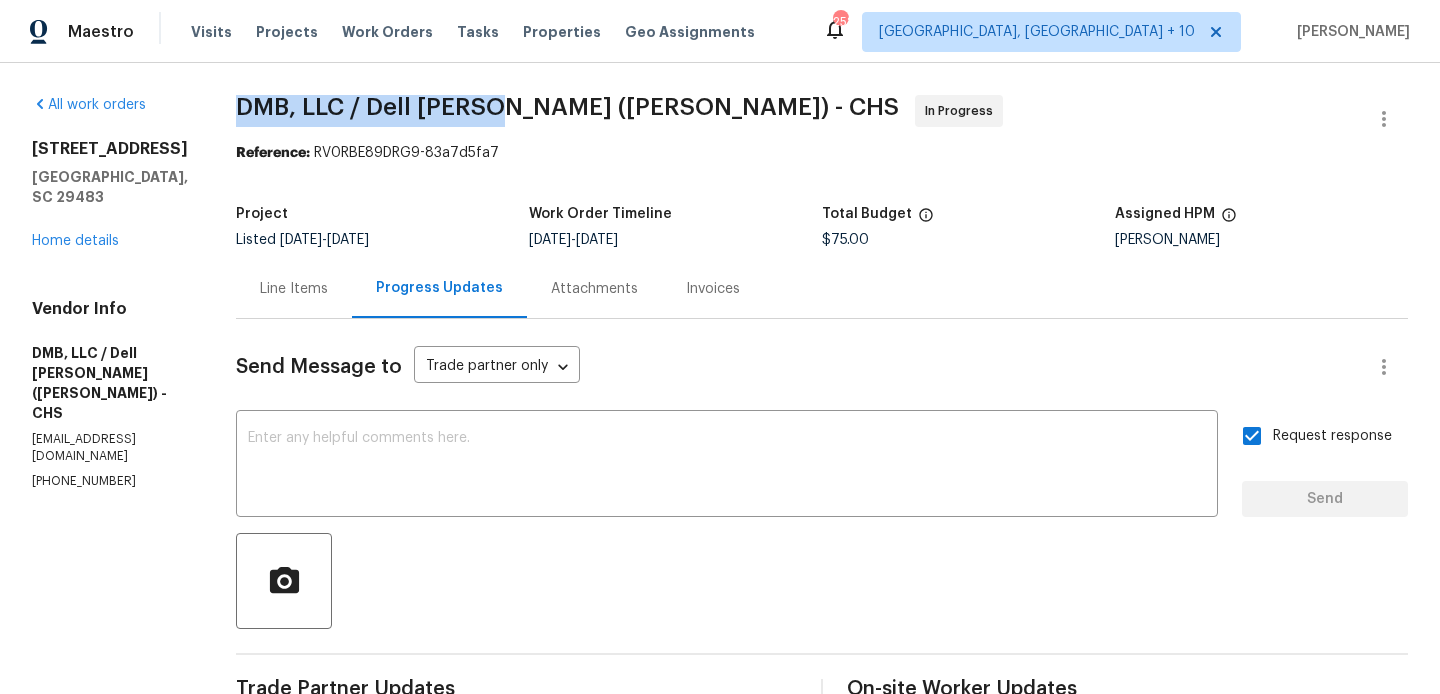 drag, startPoint x: 211, startPoint y: 103, endPoint x: 474, endPoint y: 104, distance: 263.0019 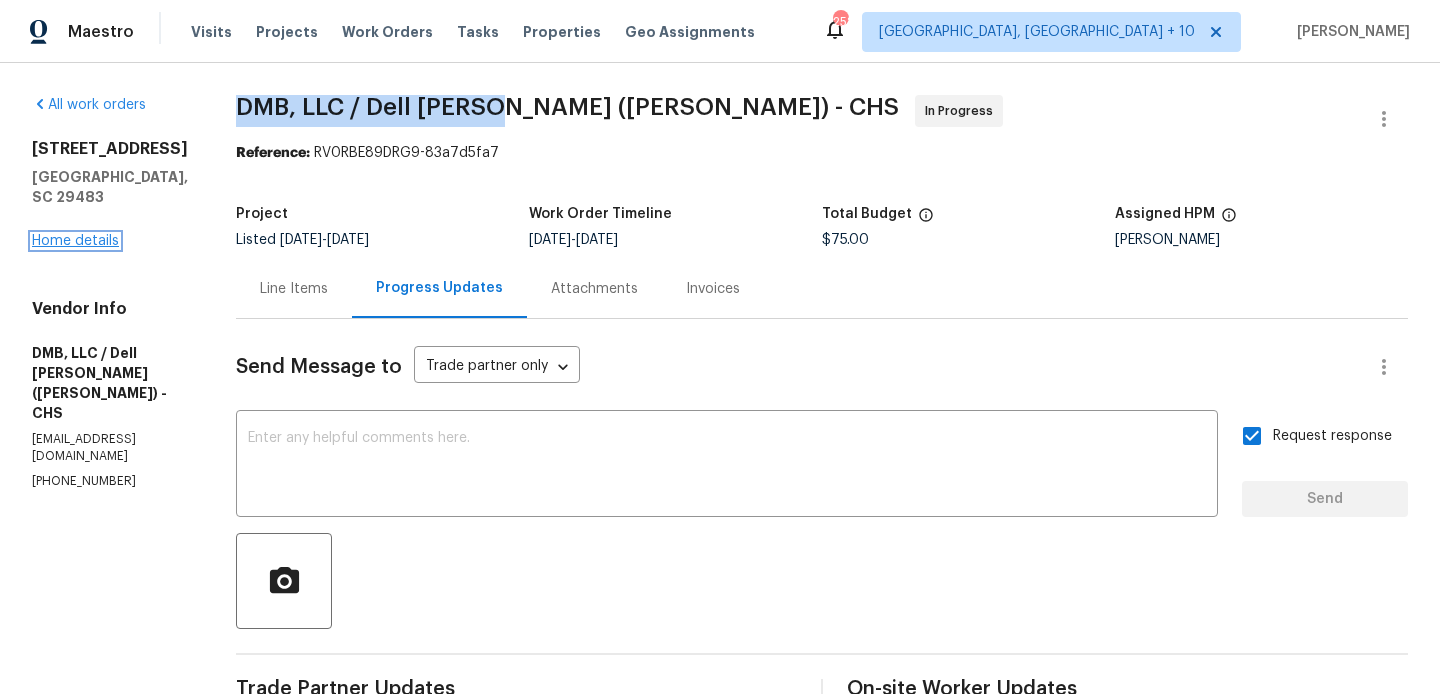 click on "Home details" at bounding box center [75, 241] 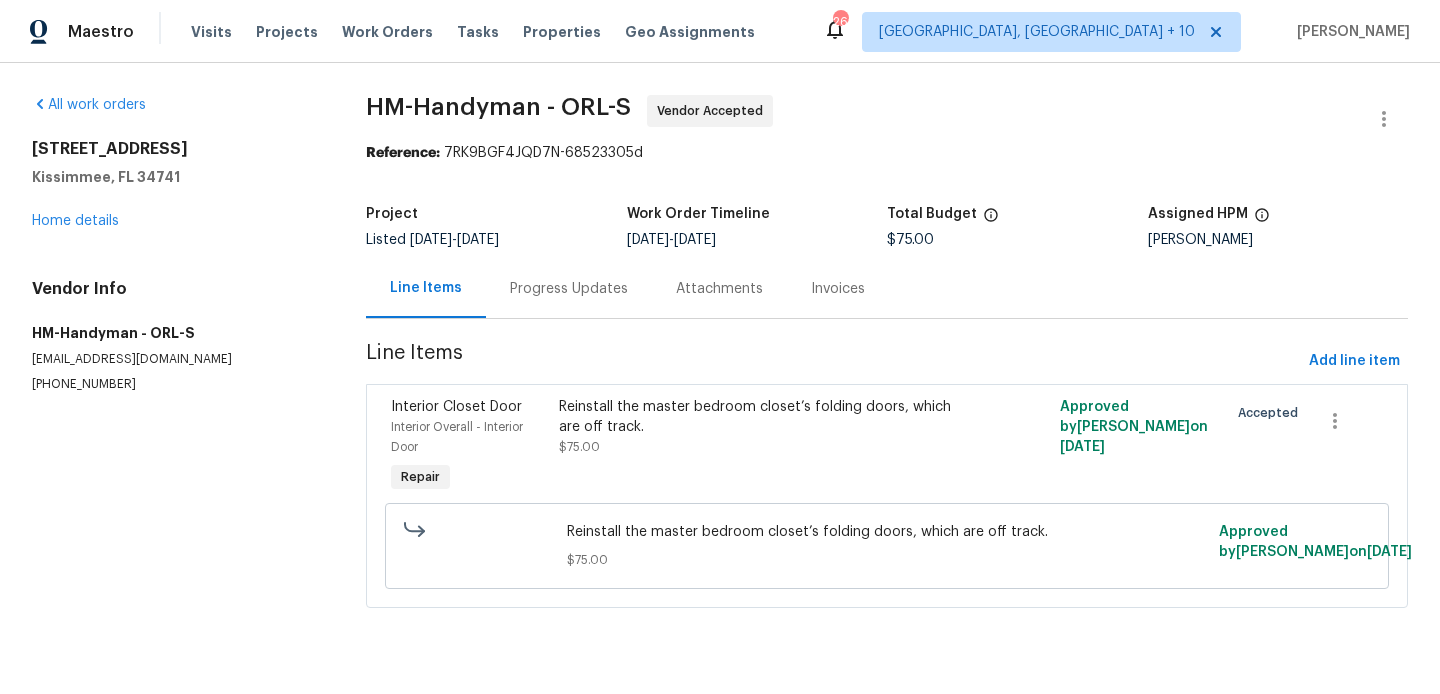 scroll, scrollTop: 0, scrollLeft: 0, axis: both 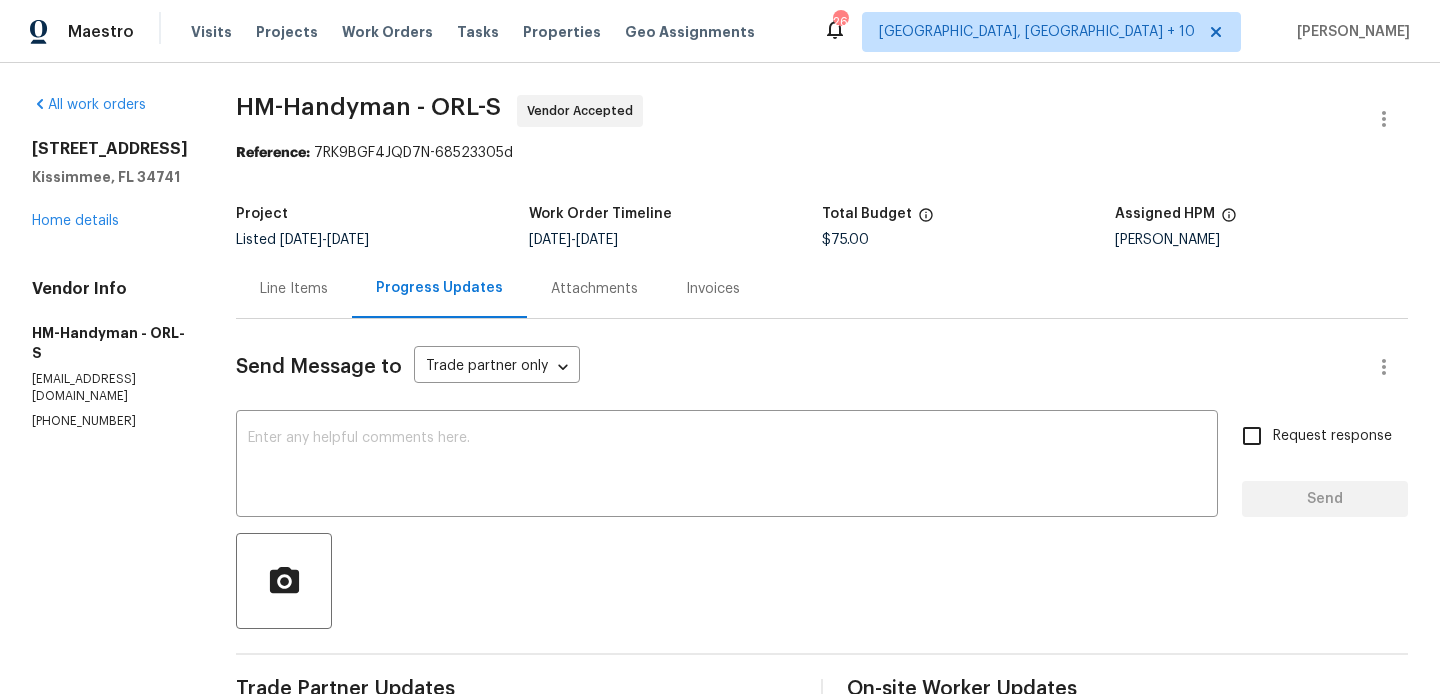click on "[PHONE_NUMBER]" at bounding box center (110, 421) 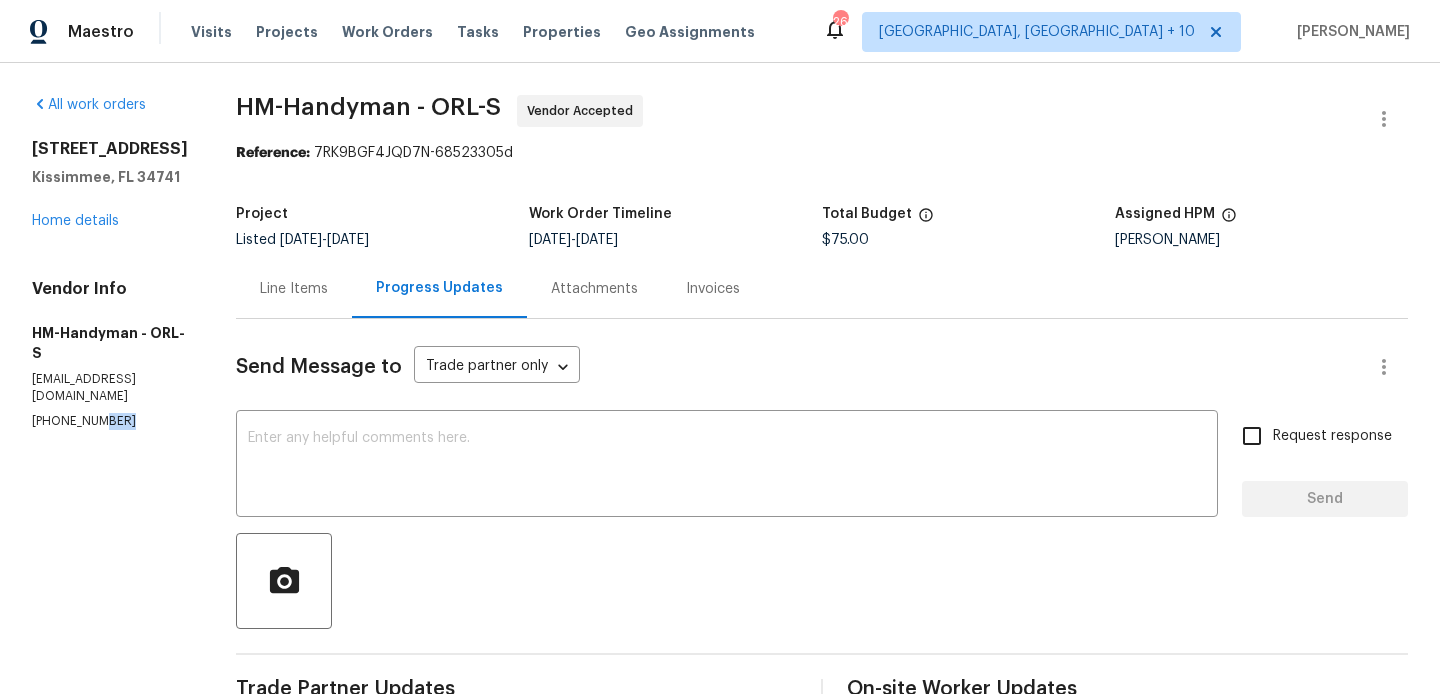 click on "[PHONE_NUMBER]" at bounding box center [110, 421] 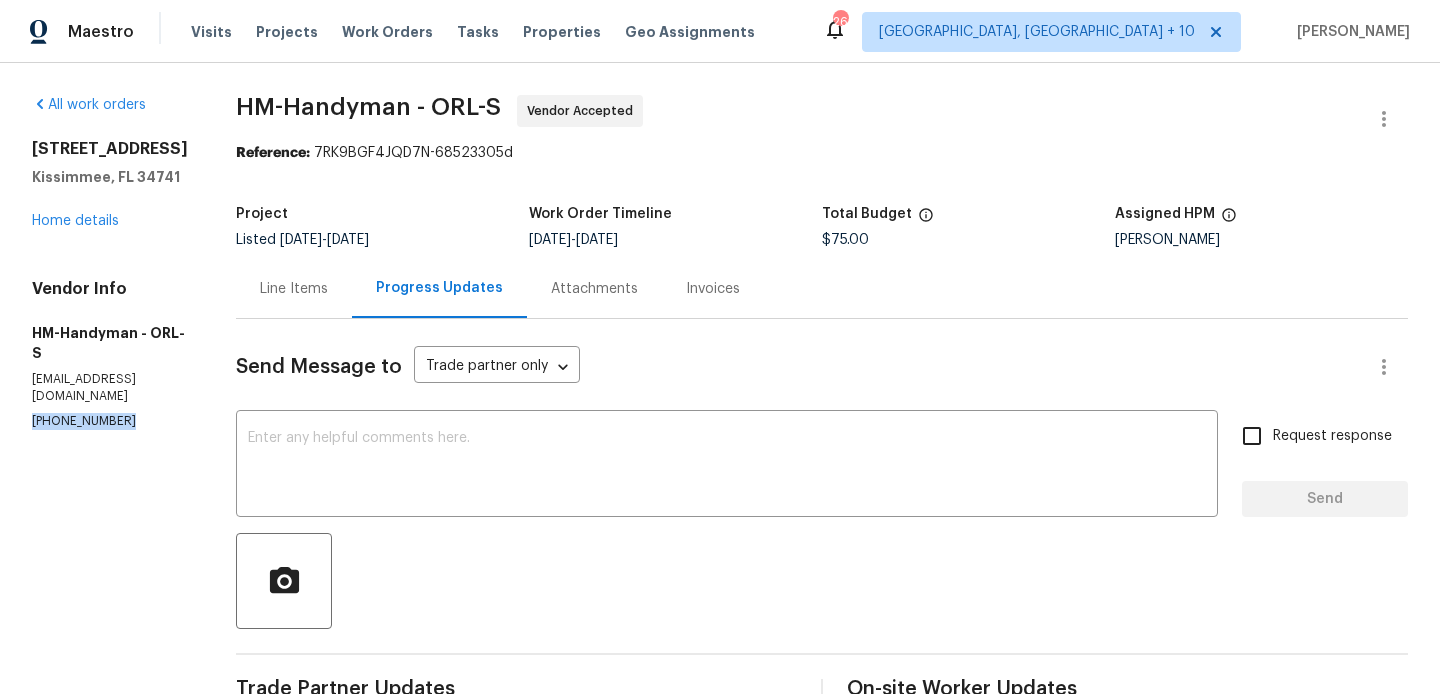 click on "[PHONE_NUMBER]" at bounding box center (110, 421) 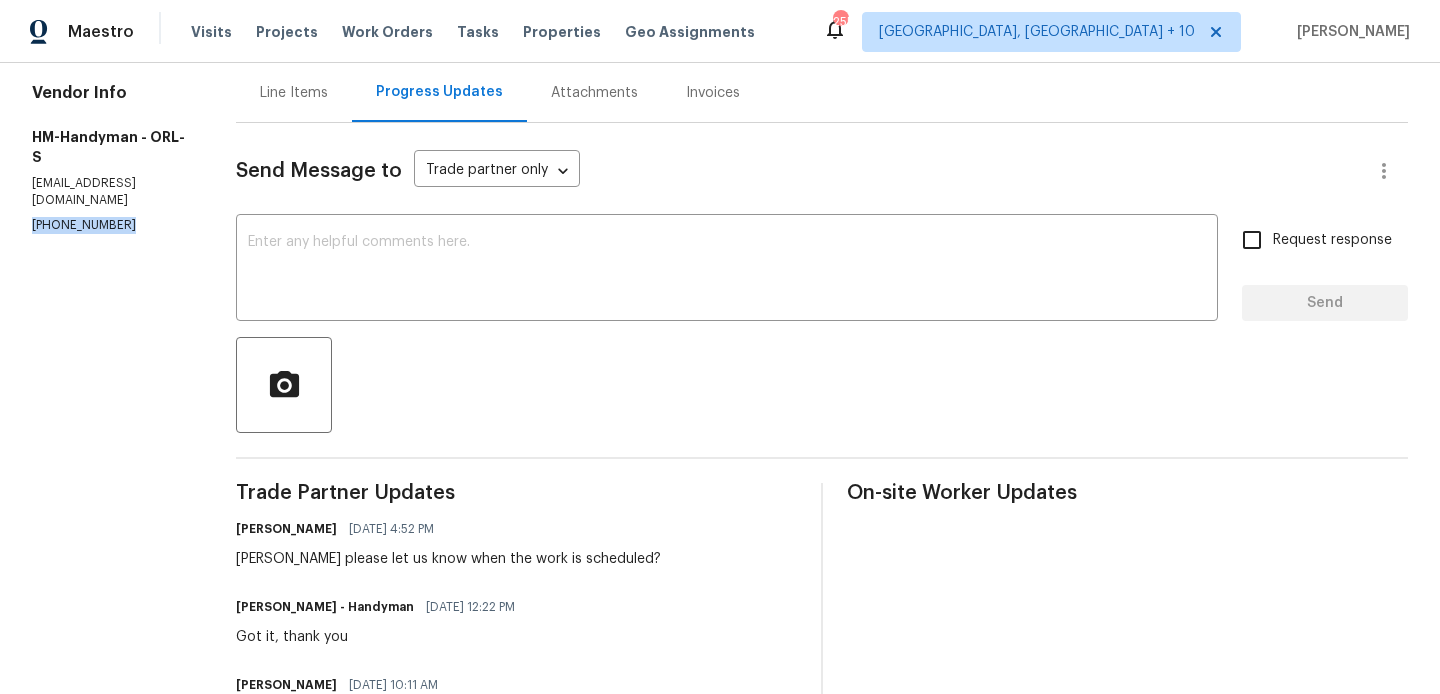scroll, scrollTop: 0, scrollLeft: 0, axis: both 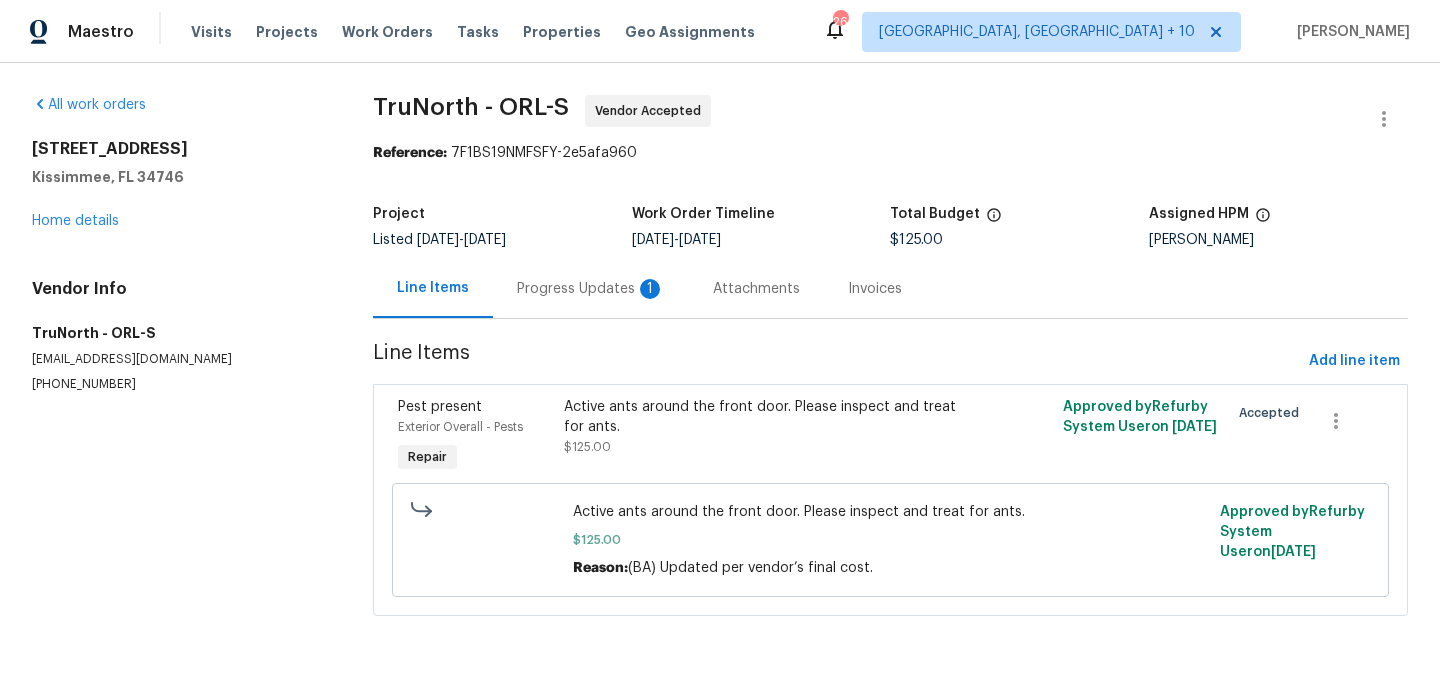 drag, startPoint x: 548, startPoint y: 259, endPoint x: 551, endPoint y: 269, distance: 10.440307 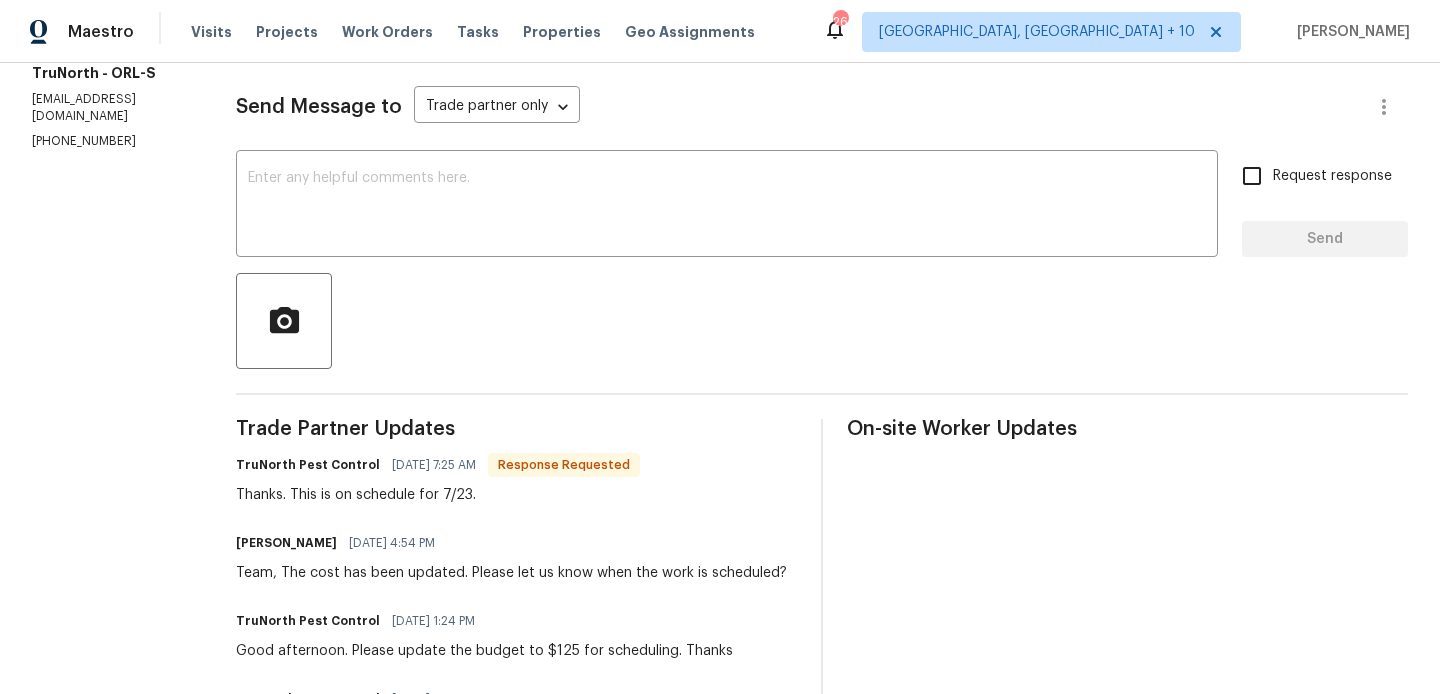 scroll, scrollTop: 148, scrollLeft: 0, axis: vertical 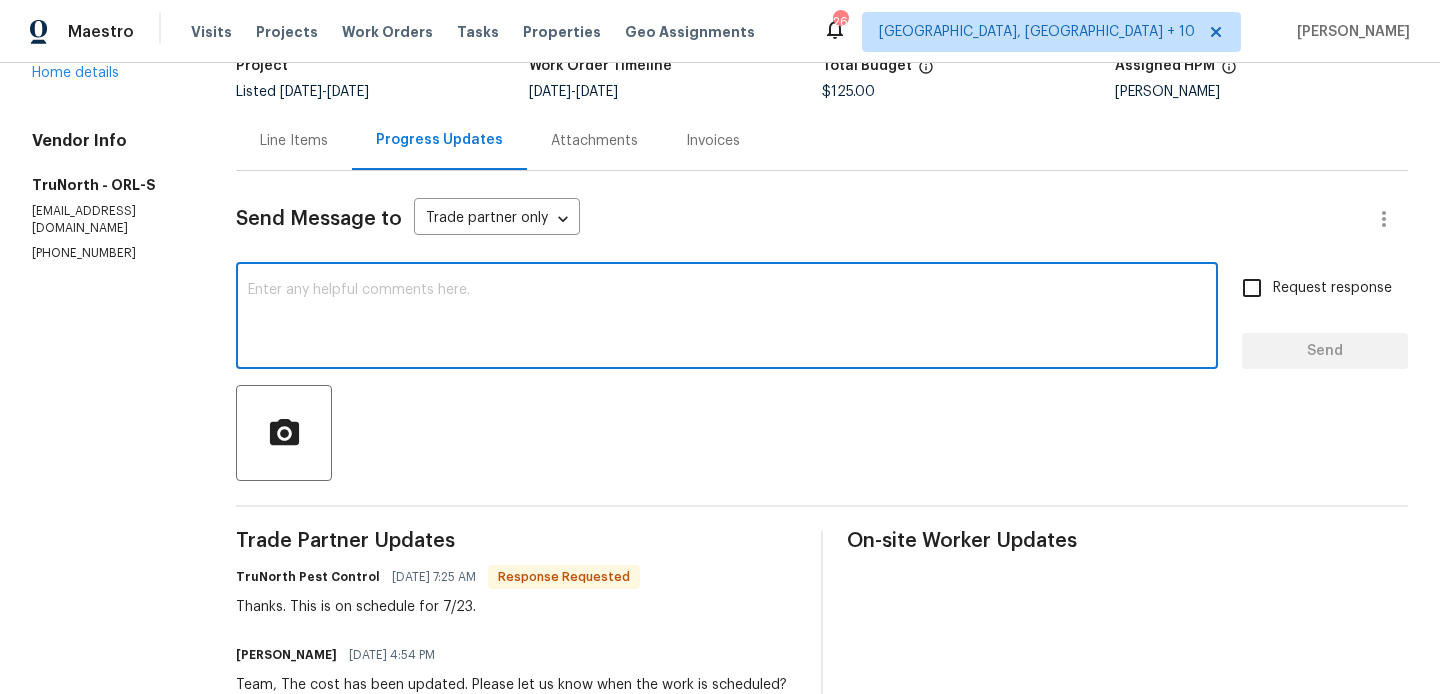 click at bounding box center [727, 318] 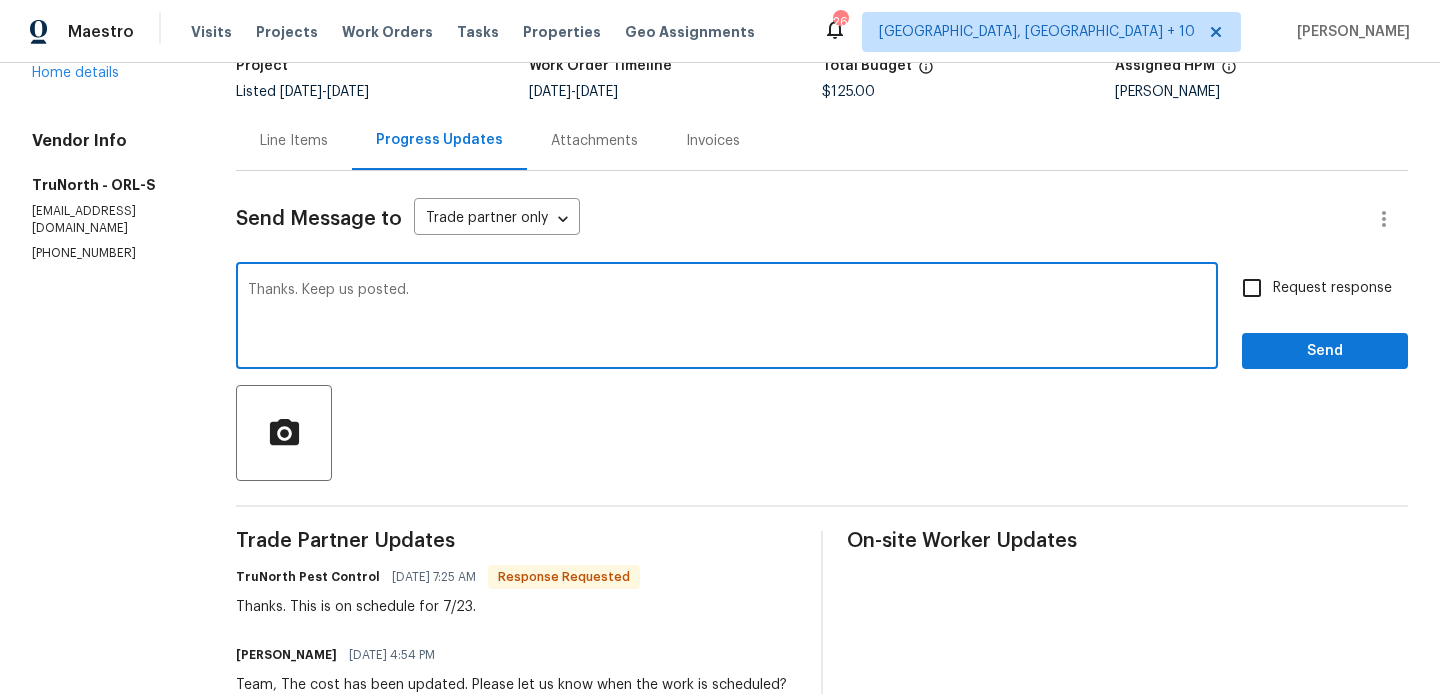 type on "Thanks. Keep us posted." 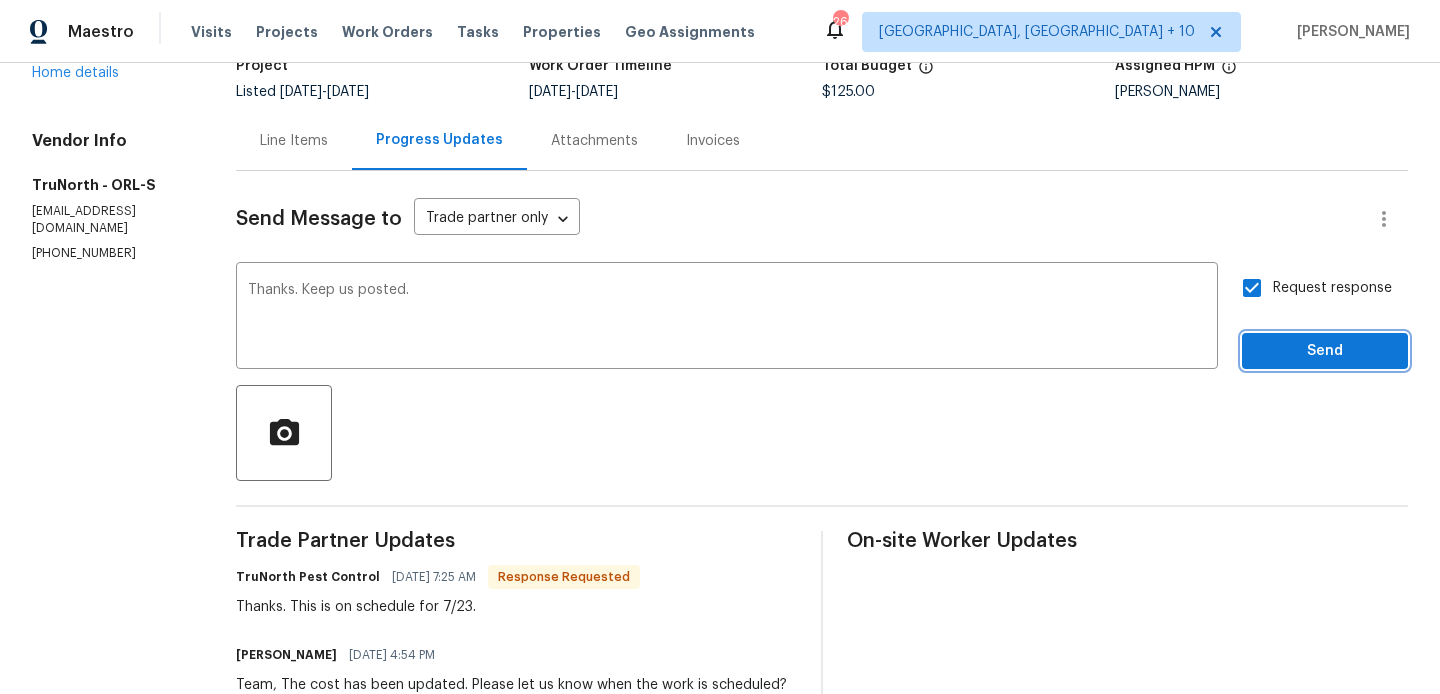 click on "Send" at bounding box center (1325, 351) 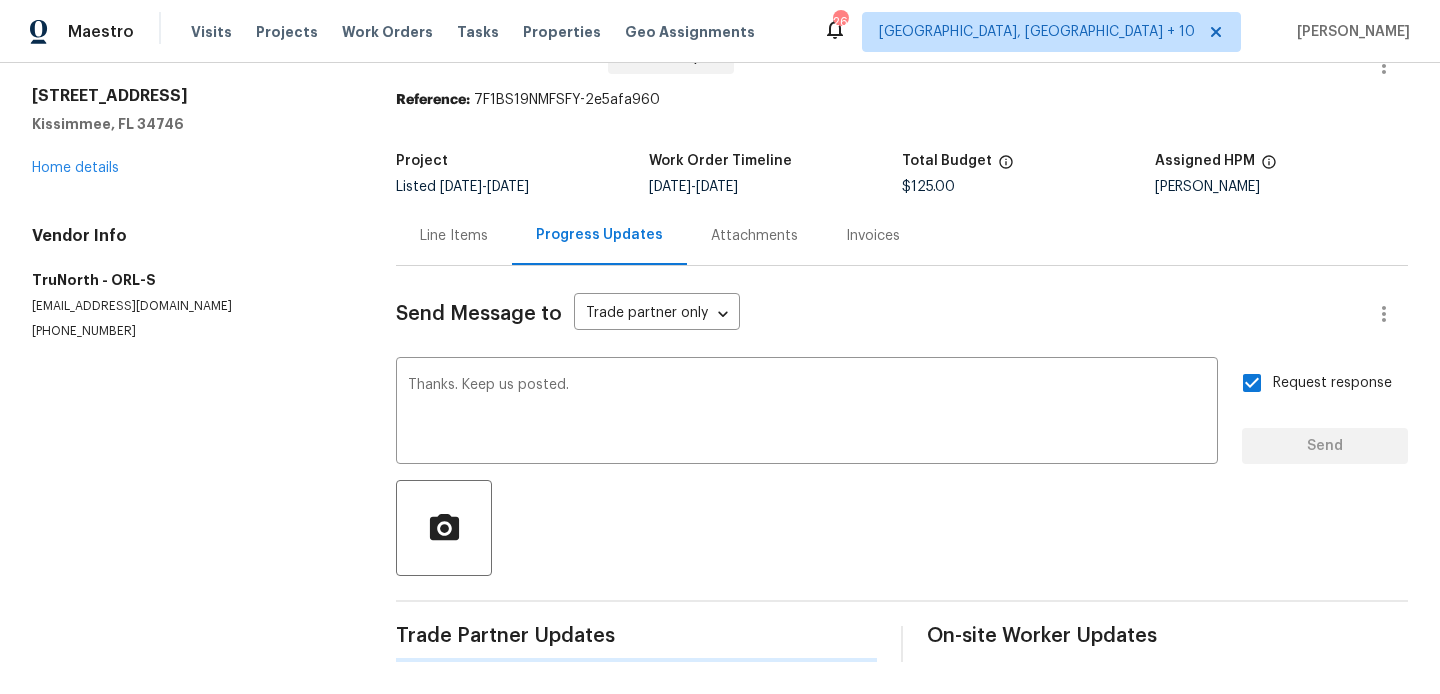 type 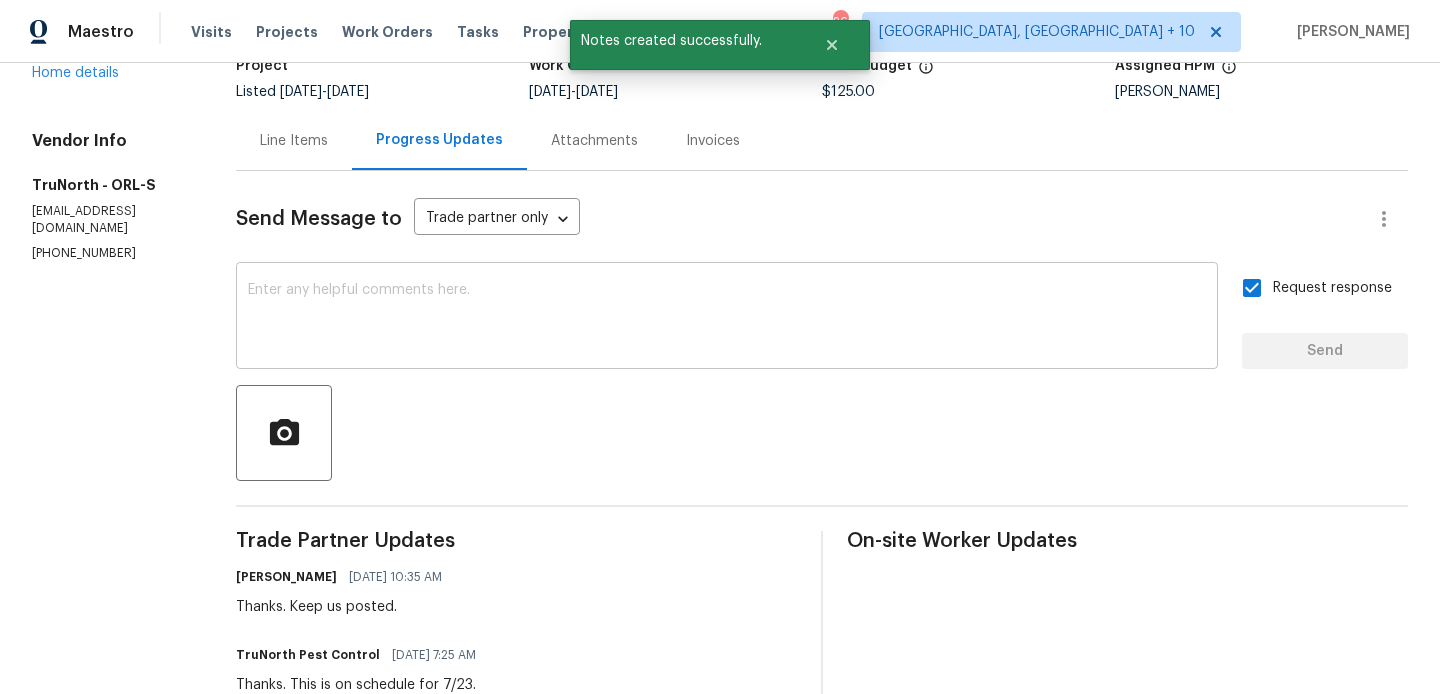 scroll, scrollTop: 0, scrollLeft: 0, axis: both 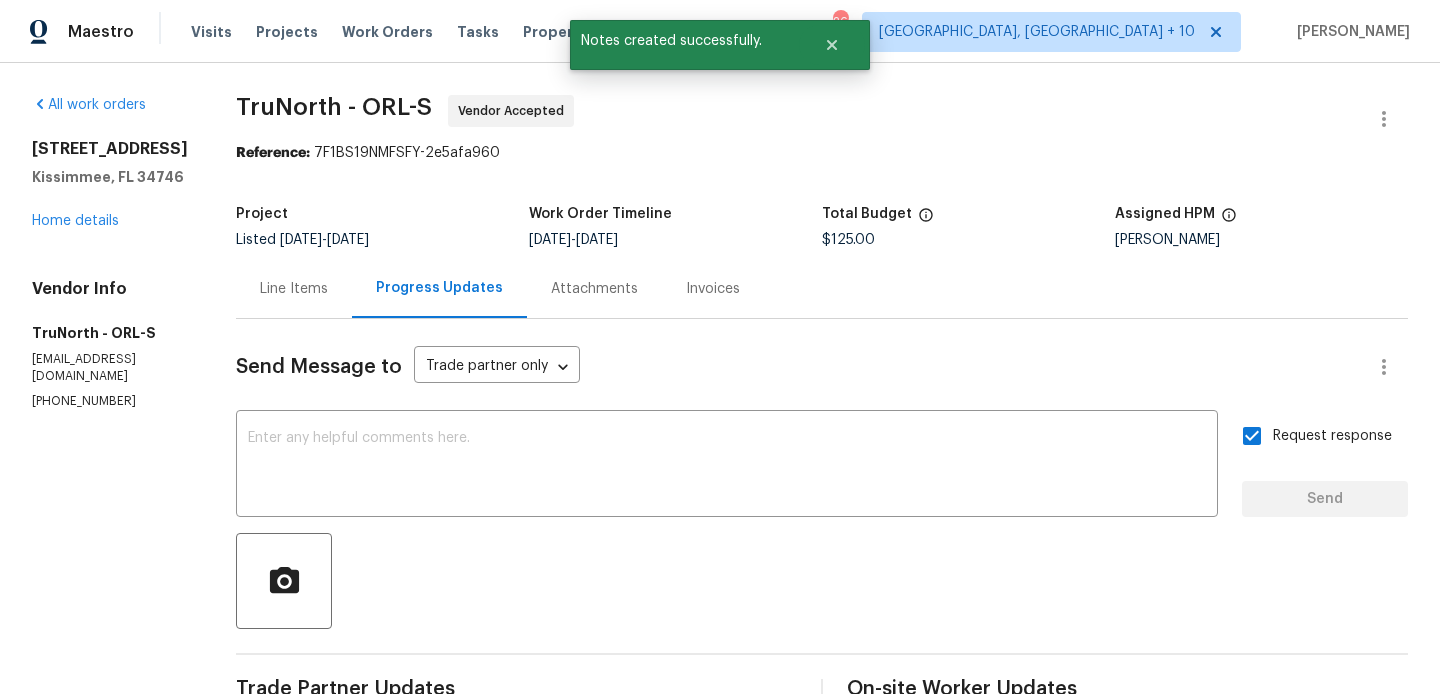click on "TruNorth - ORL-S" at bounding box center [334, 107] 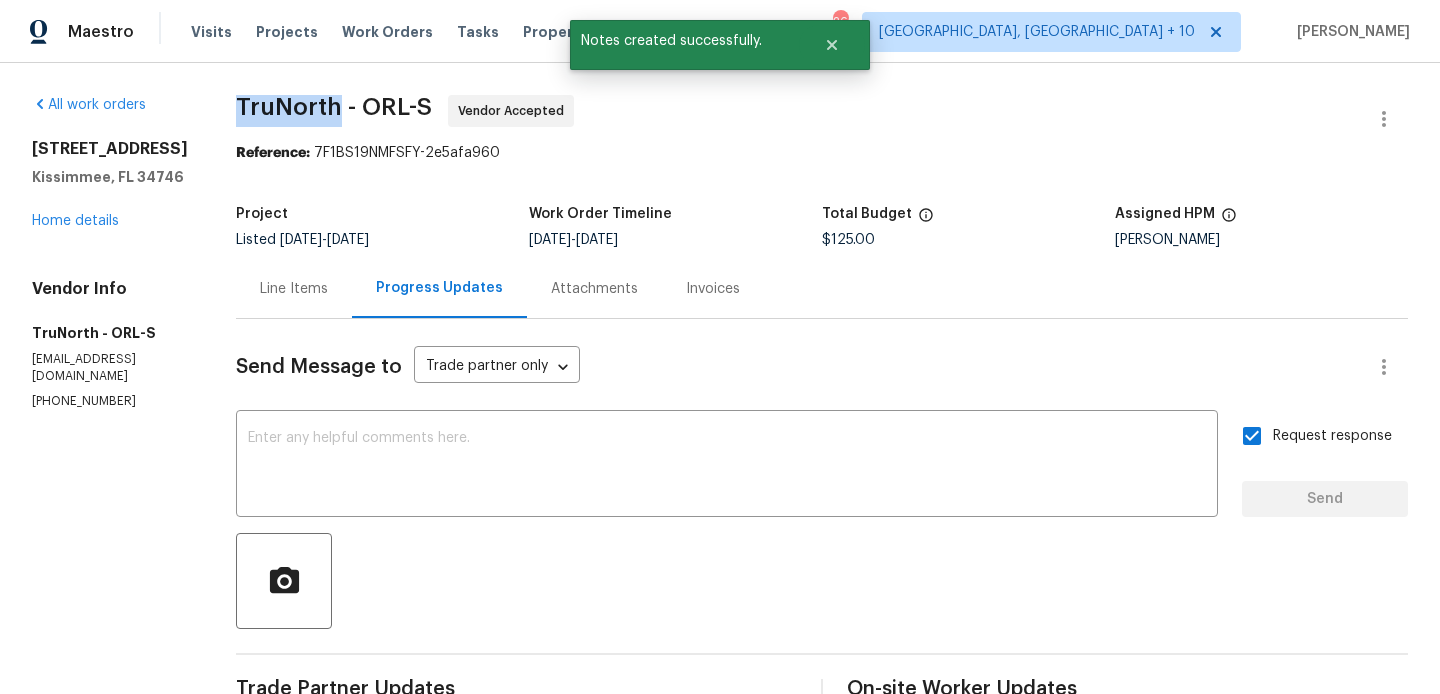 click on "TruNorth - ORL-S" at bounding box center [334, 107] 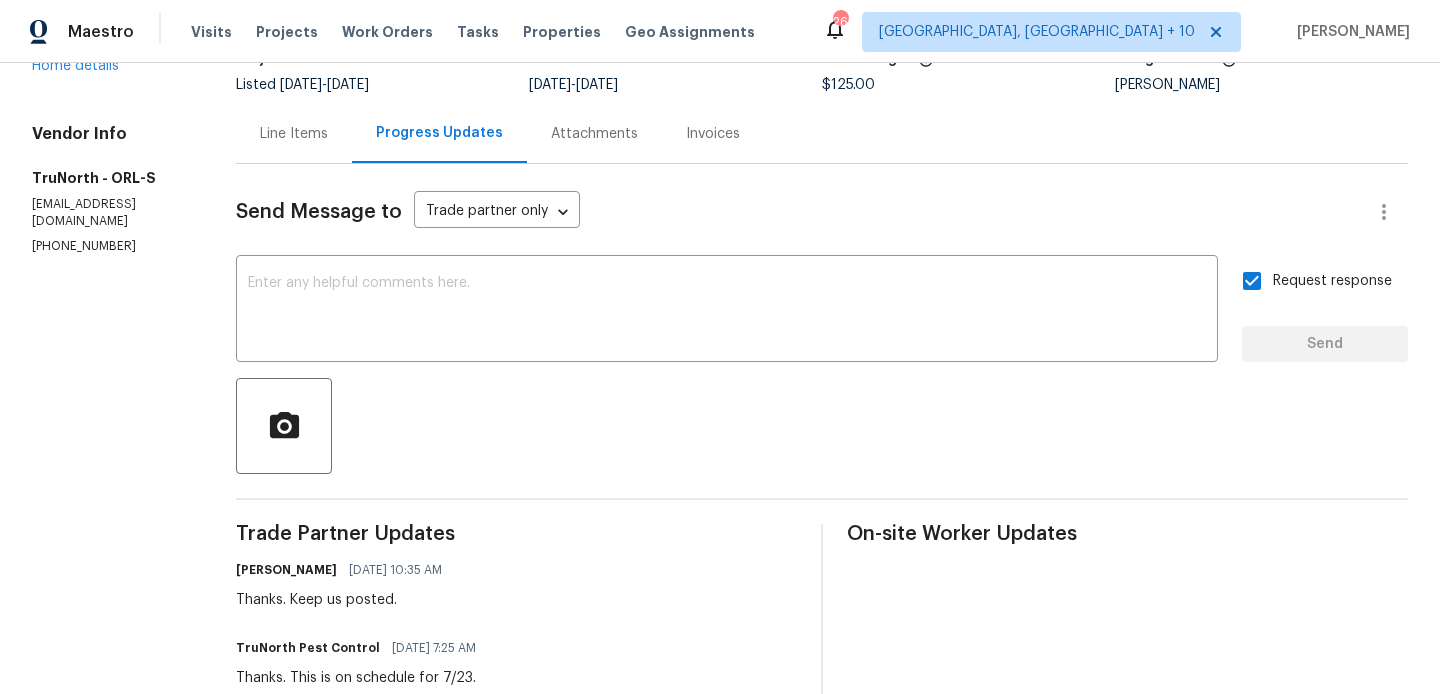 scroll, scrollTop: 0, scrollLeft: 0, axis: both 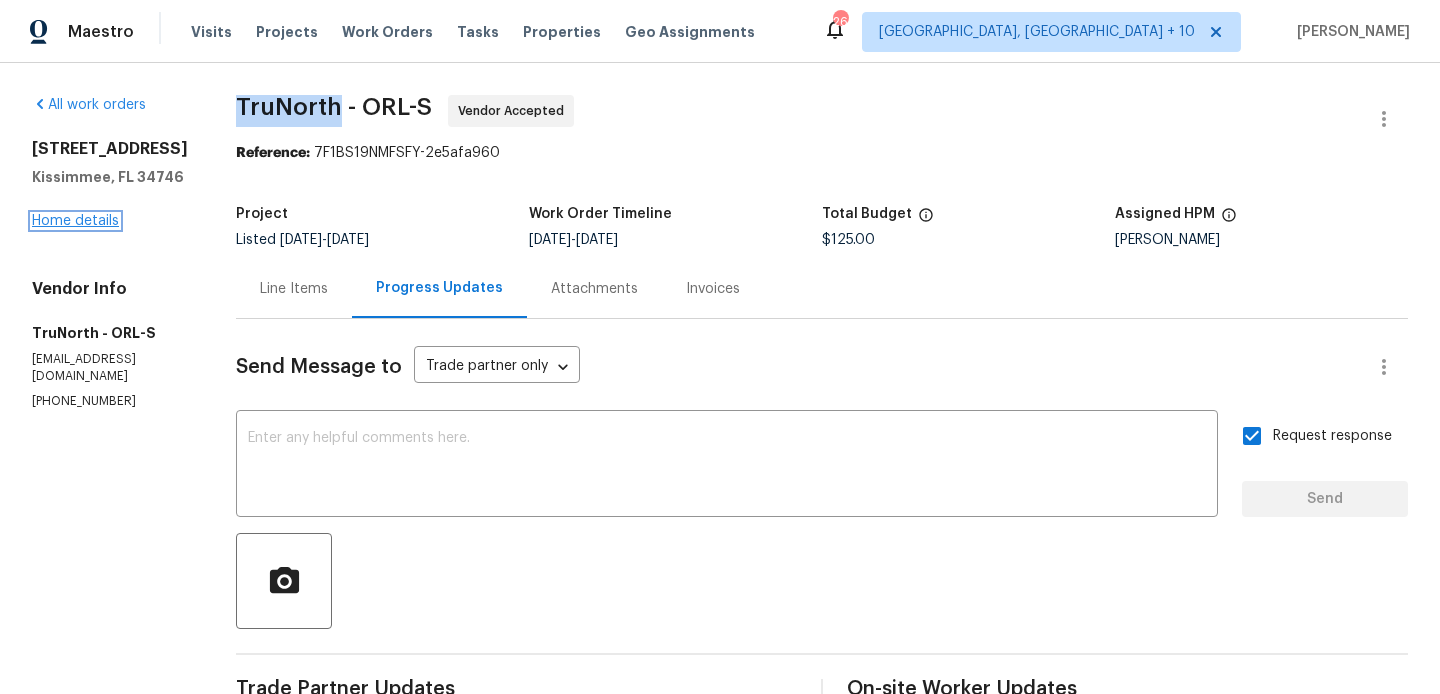 click on "Home details" at bounding box center [75, 221] 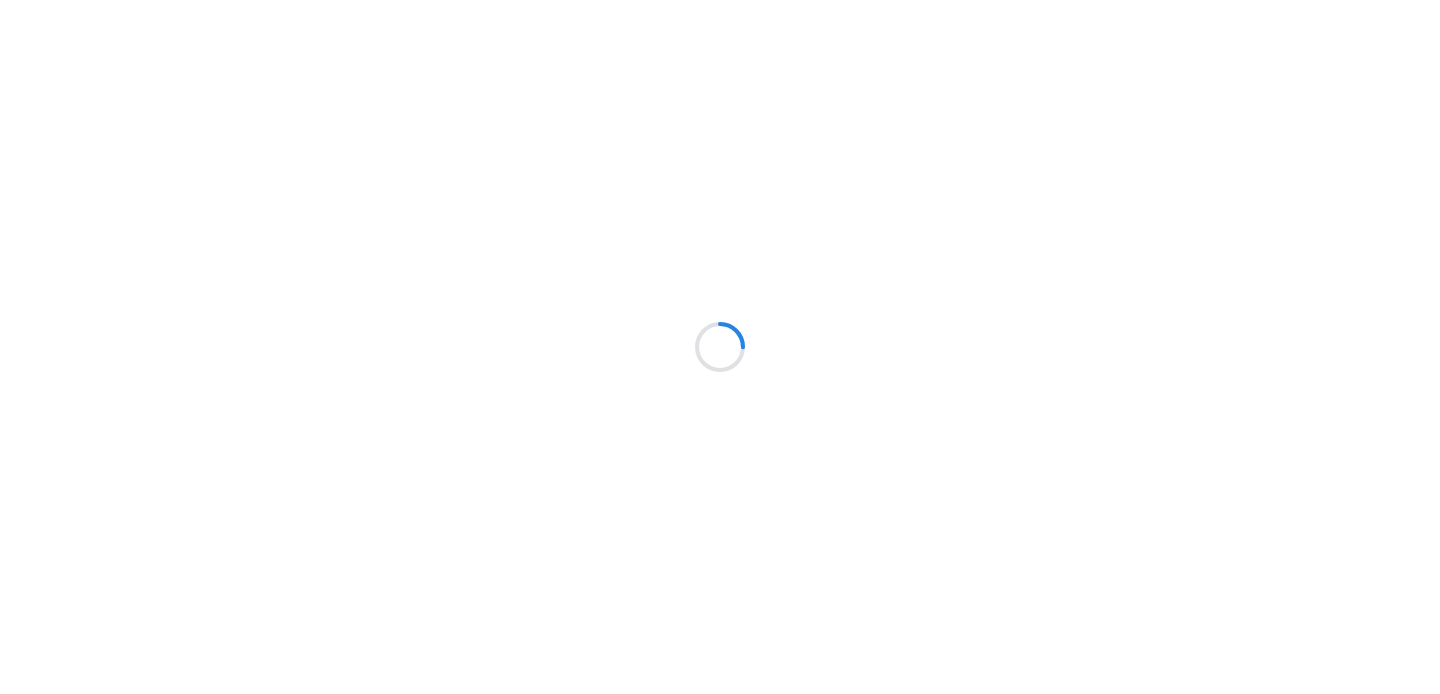 scroll, scrollTop: 0, scrollLeft: 0, axis: both 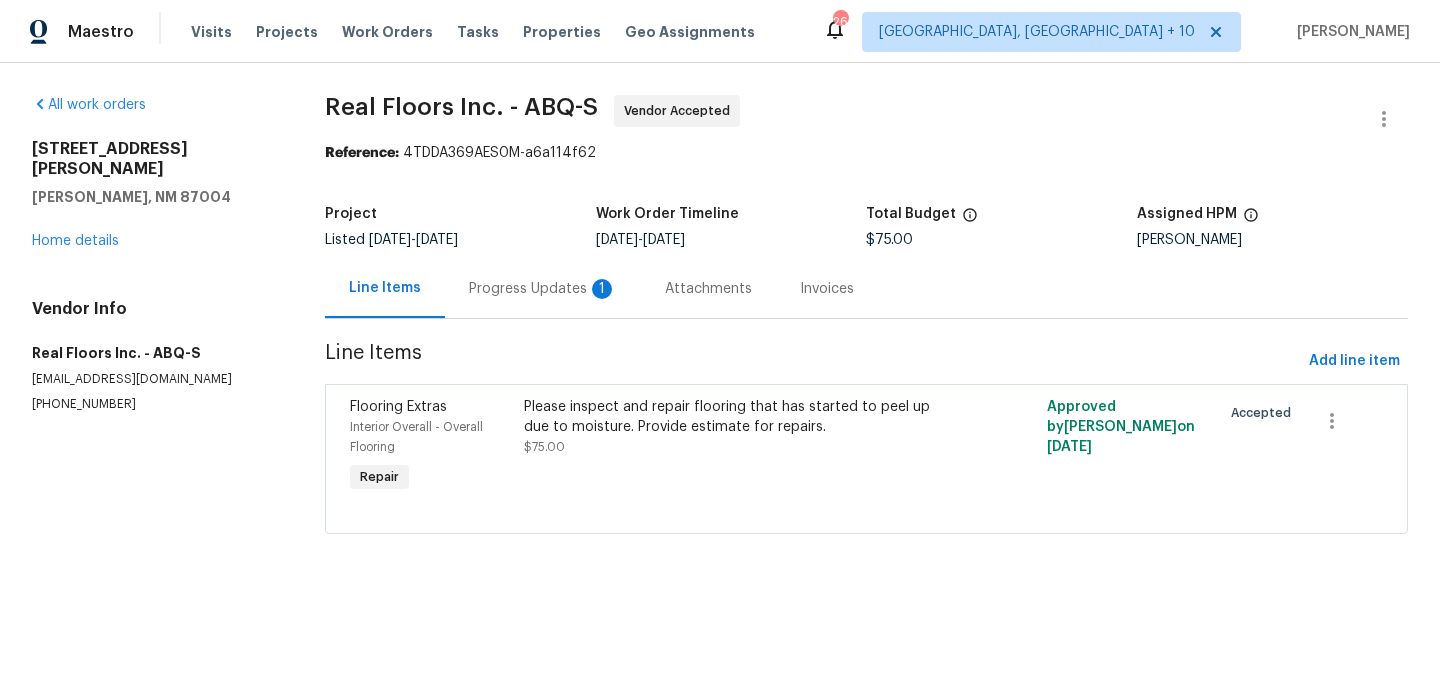 click on "Project Listed   [DATE]  -  [DATE] Work Order Timeline [DATE]  -  [DATE] Total Budget $75.00 Assigned HPM [PERSON_NAME]" at bounding box center (866, 227) 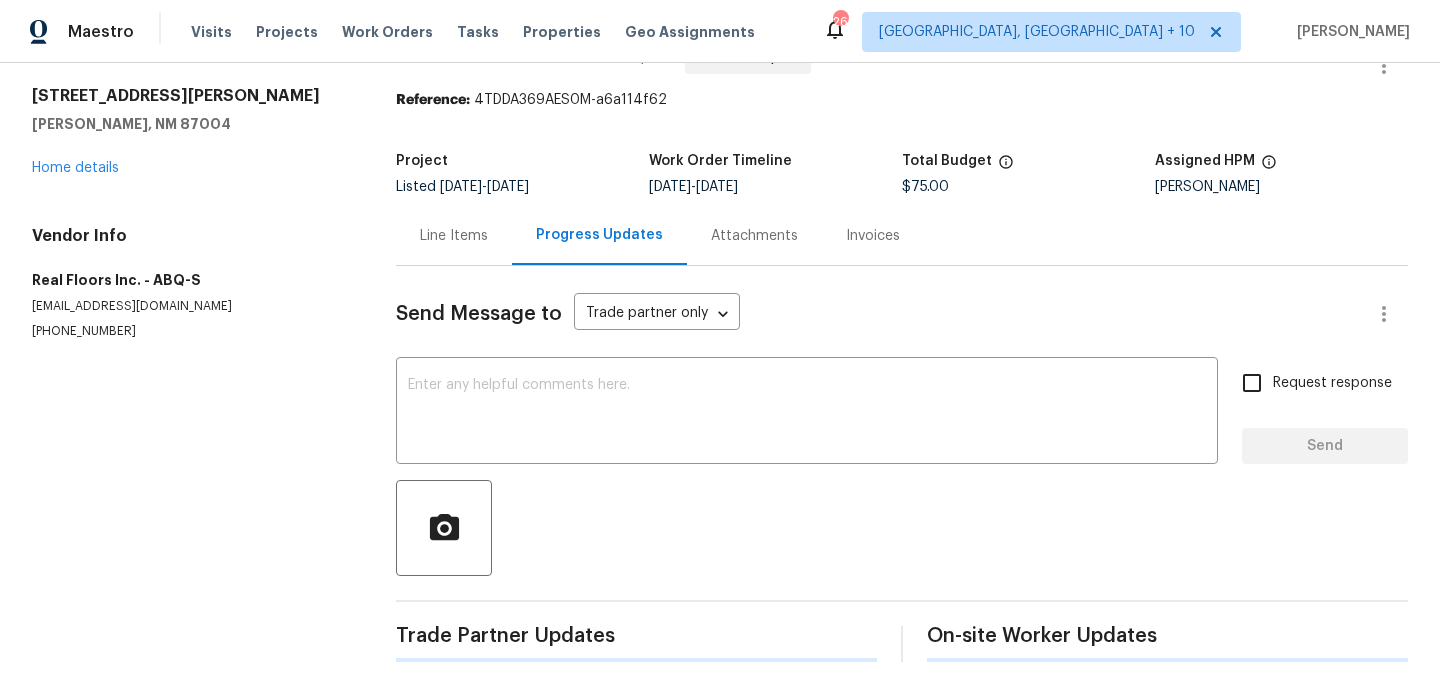 scroll, scrollTop: 269, scrollLeft: 0, axis: vertical 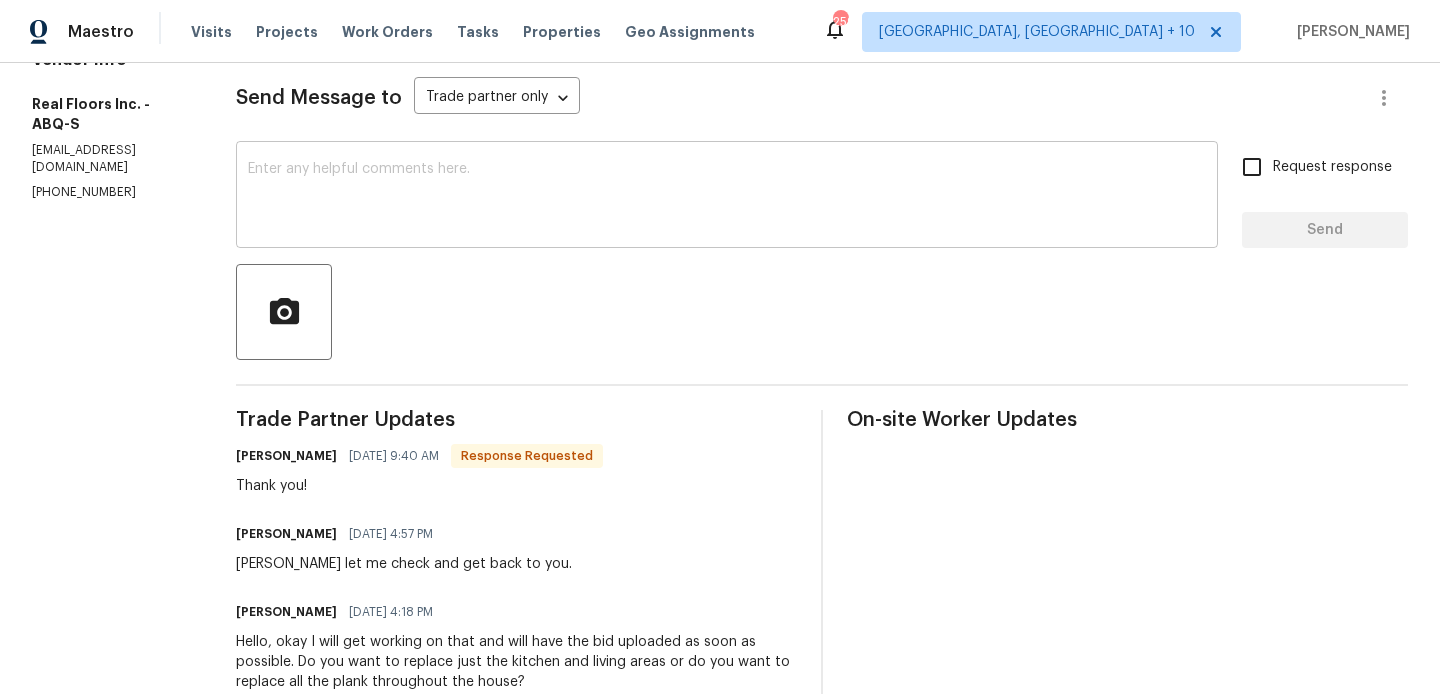 click on "x ​" at bounding box center [727, 197] 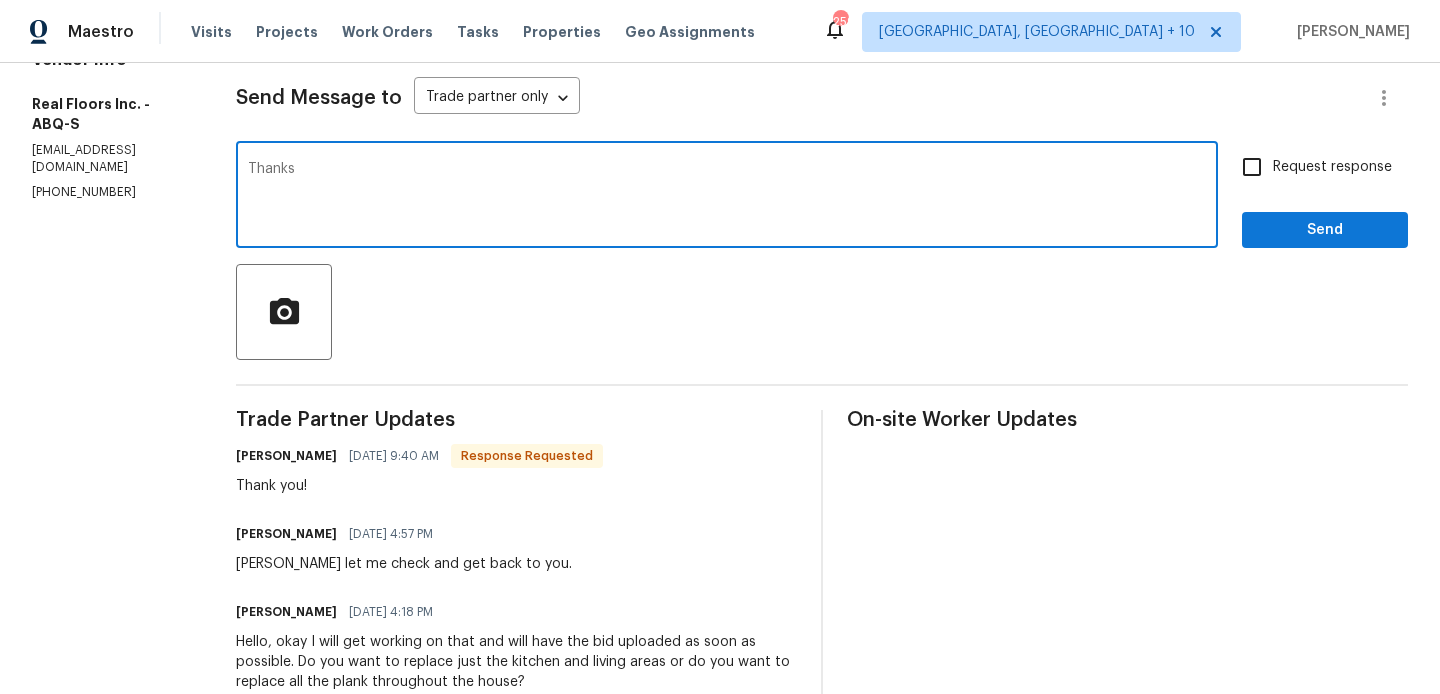 type on "Thanks" 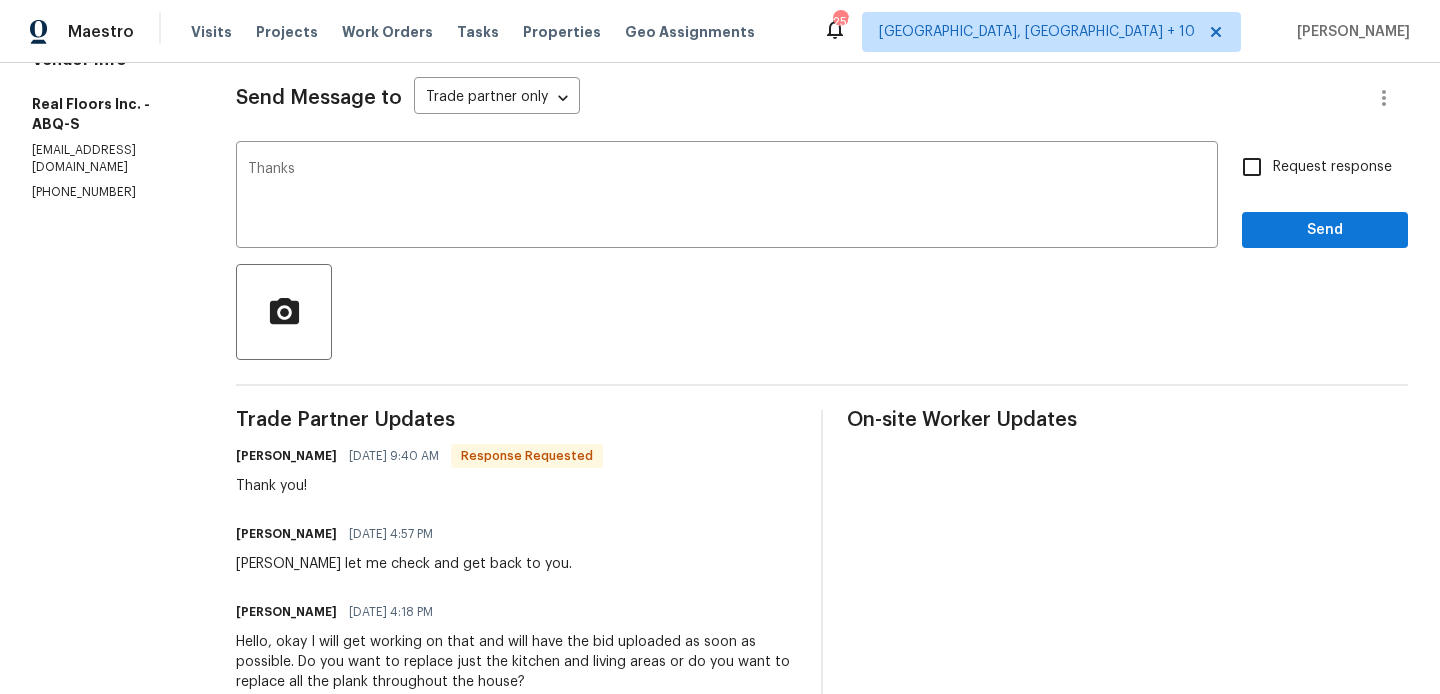 click on "Request response Send" at bounding box center (1325, 197) 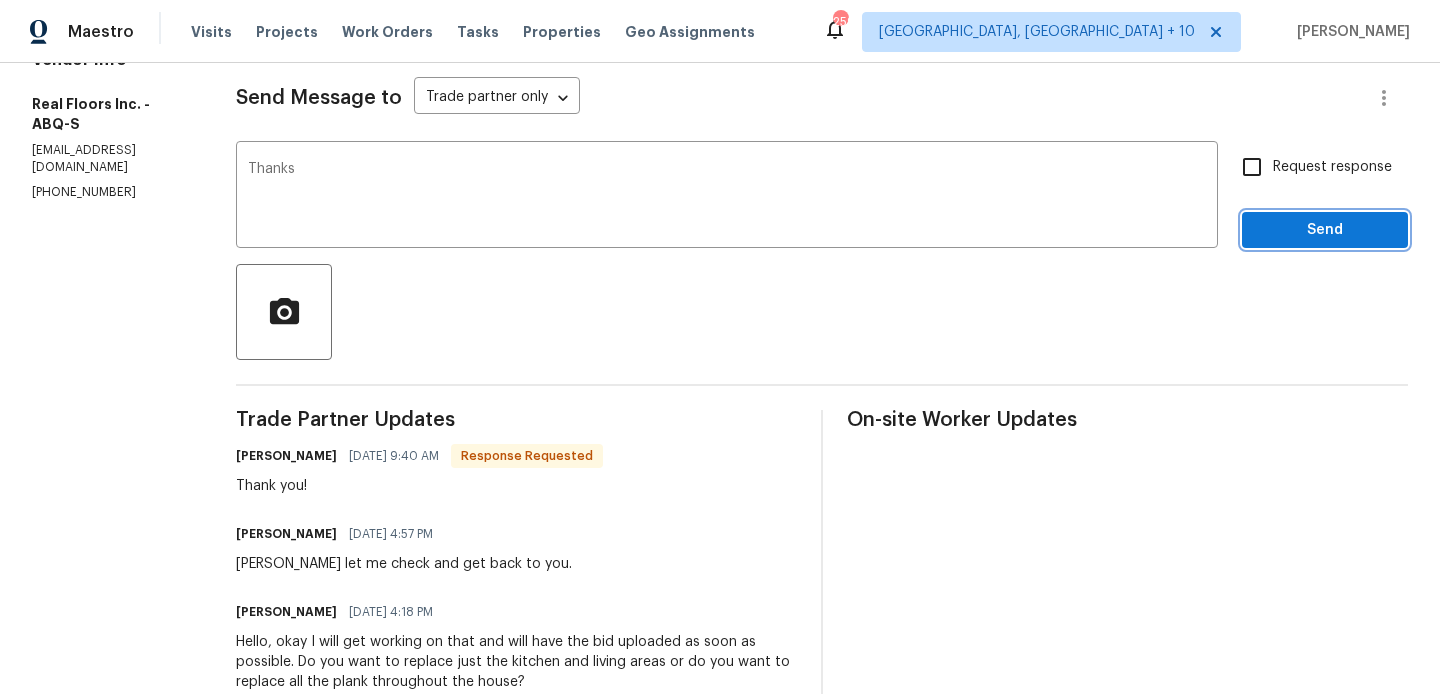 click on "Send" at bounding box center [1325, 230] 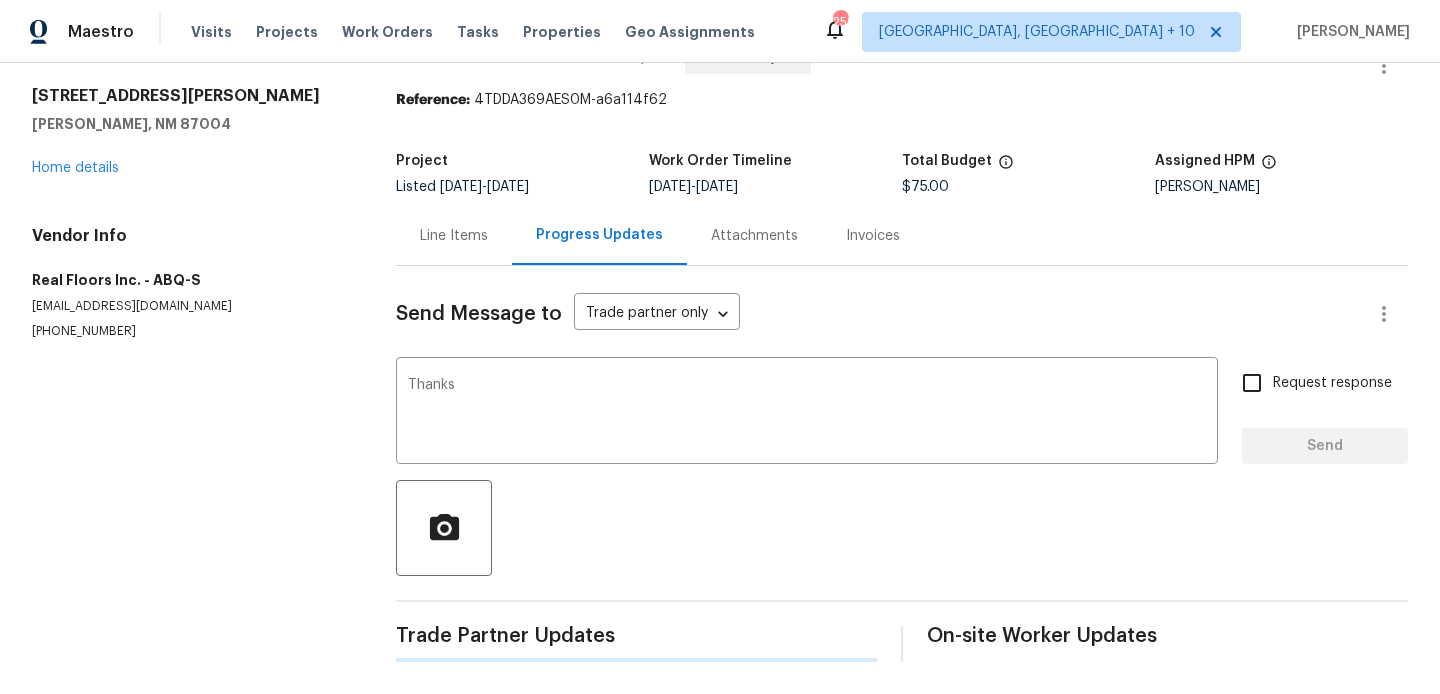 type 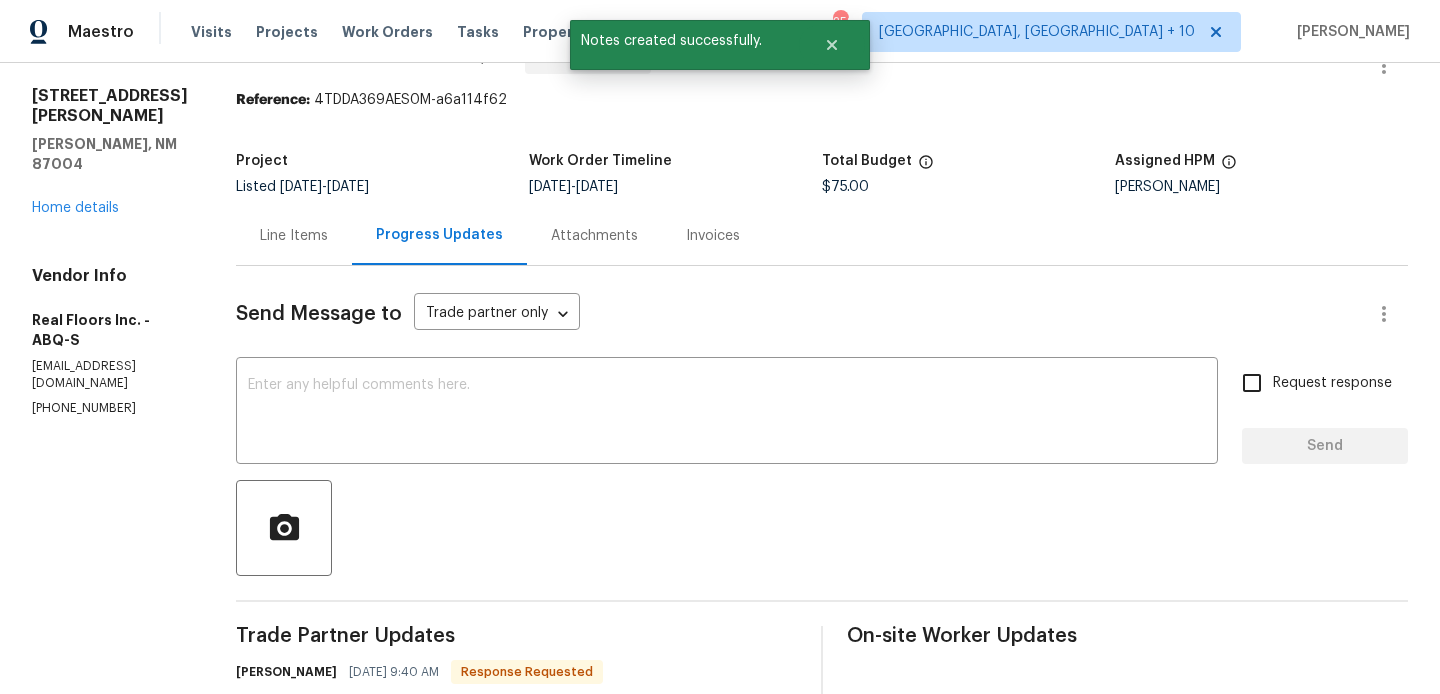 scroll, scrollTop: 269, scrollLeft: 0, axis: vertical 